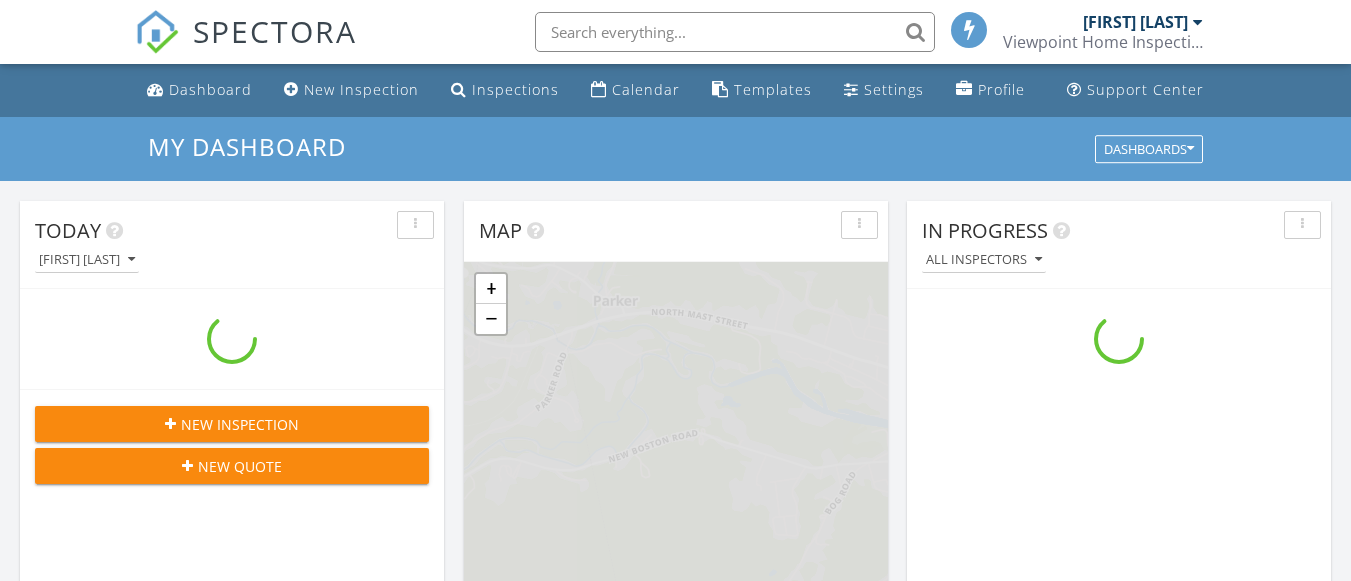 scroll, scrollTop: 0, scrollLeft: 0, axis: both 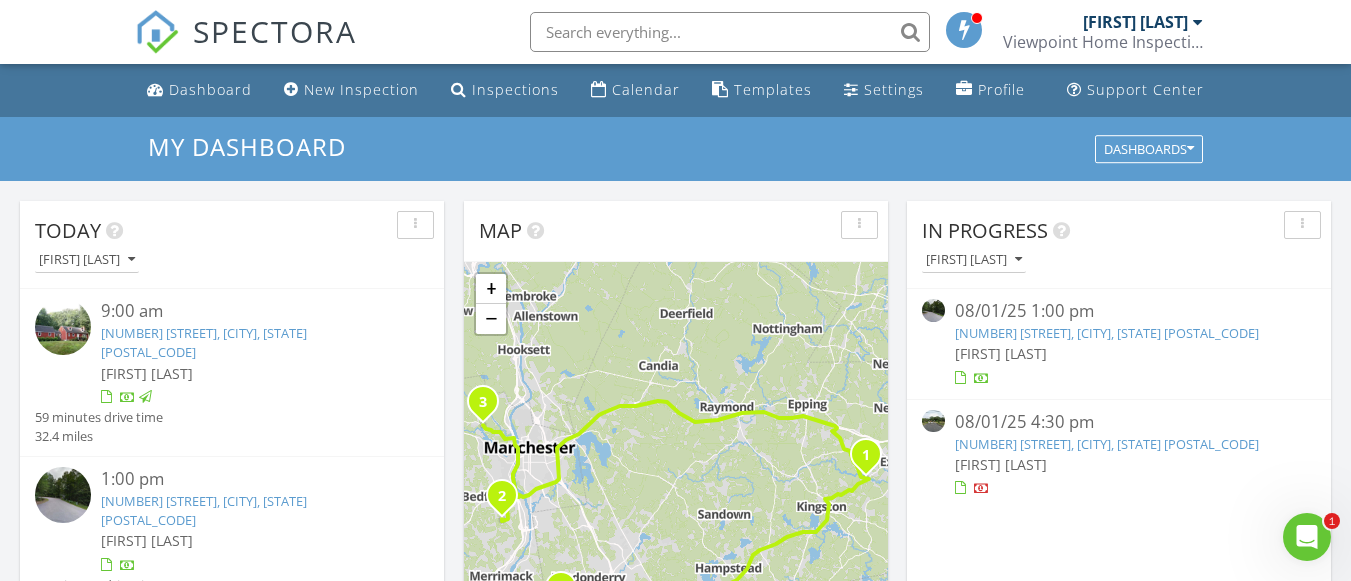 click on "[NUMBER] [STREET], [CITY], [STATE] [POSTAL_CODE]" at bounding box center [1107, 333] 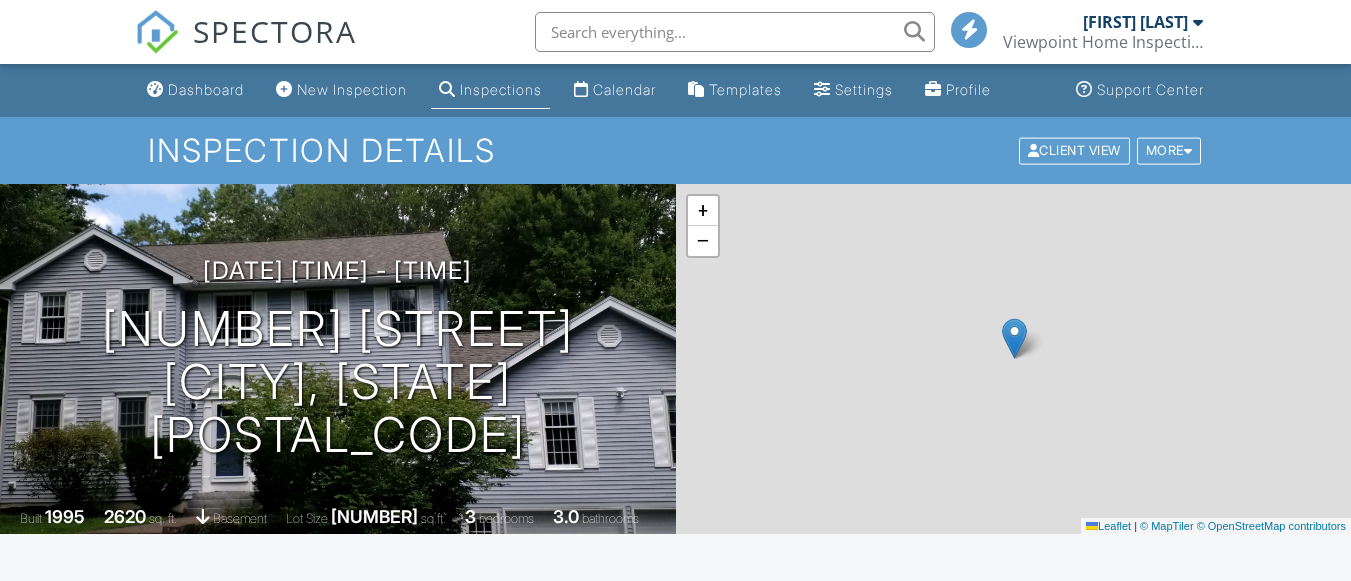 scroll, scrollTop: 0, scrollLeft: 0, axis: both 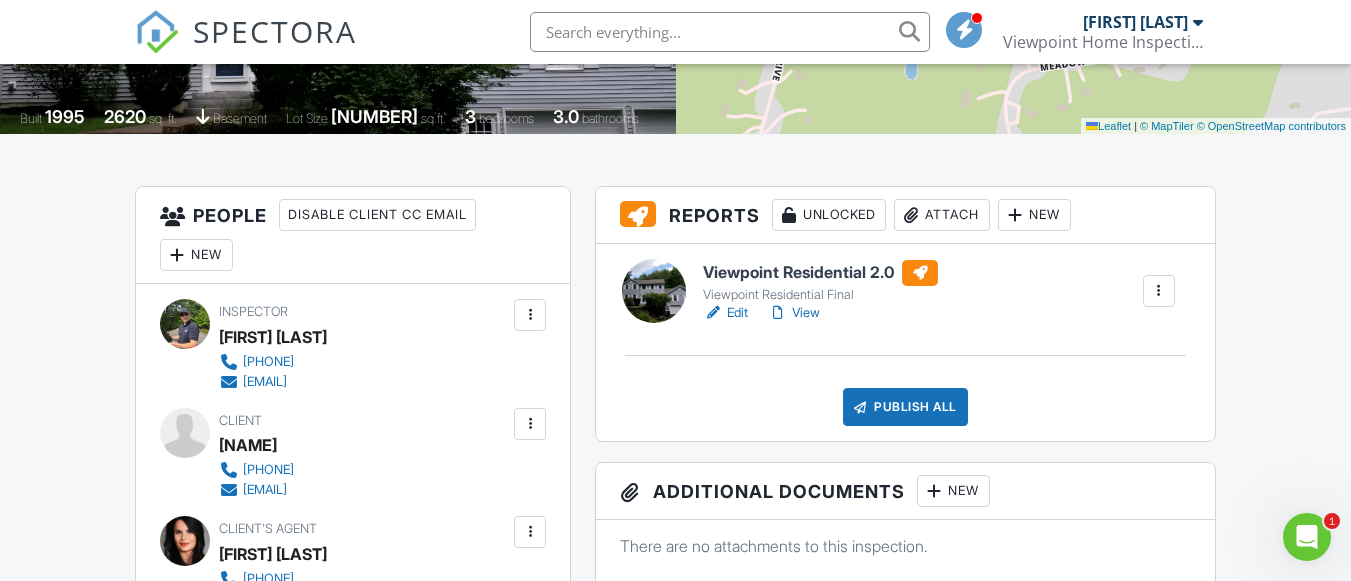 click on "View" at bounding box center [794, 313] 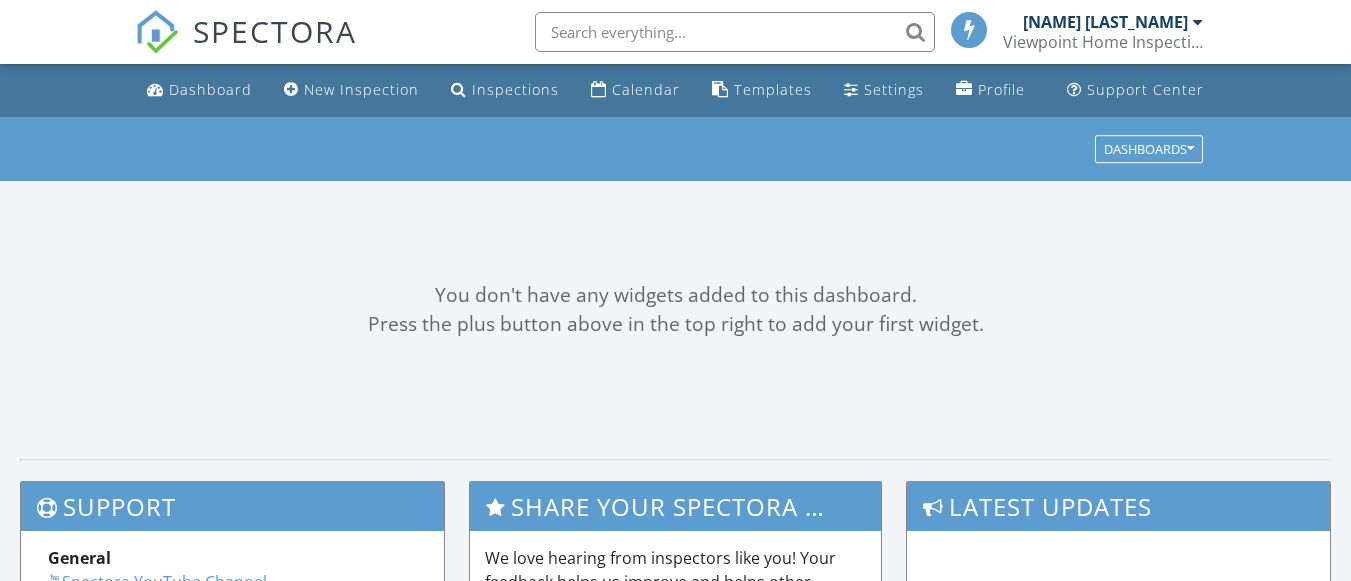 scroll, scrollTop: 0, scrollLeft: 0, axis: both 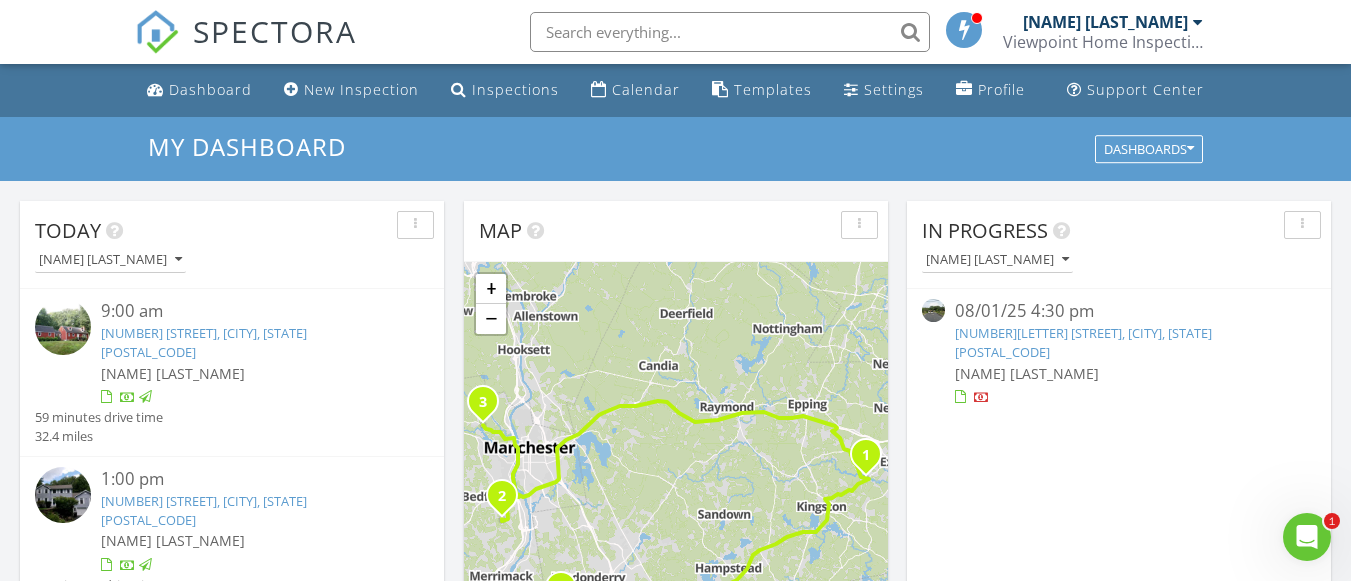 click on "225B Goffstown Back Rd, Goffstown, NH 03045" at bounding box center (1083, 342) 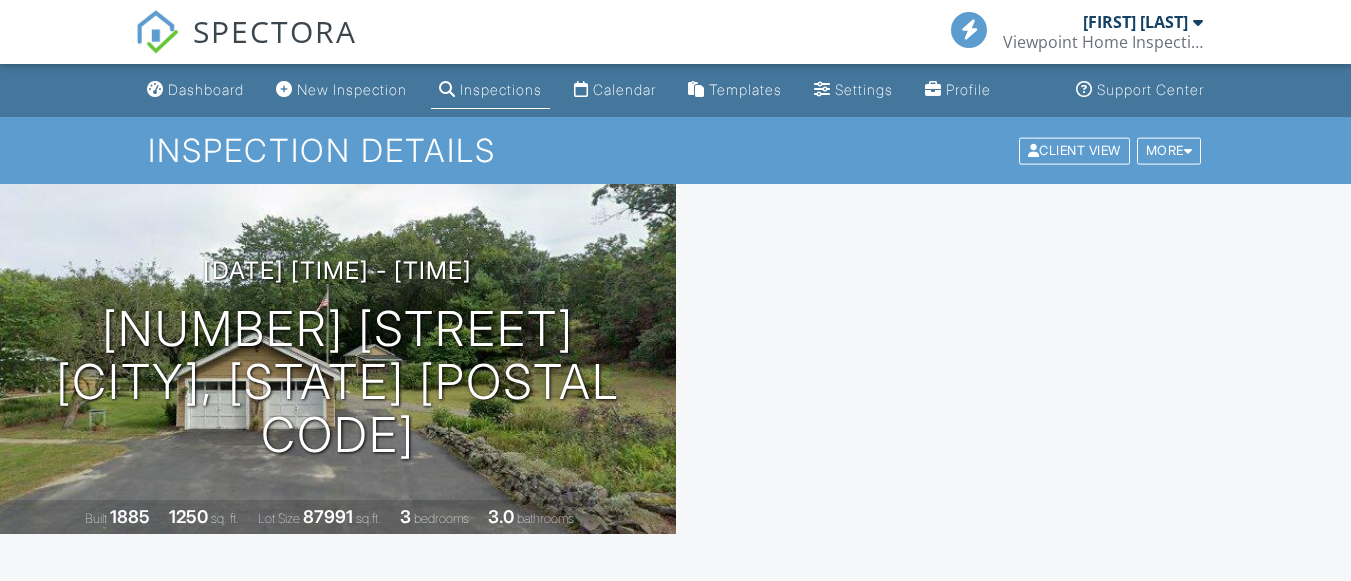 scroll, scrollTop: 0, scrollLeft: 0, axis: both 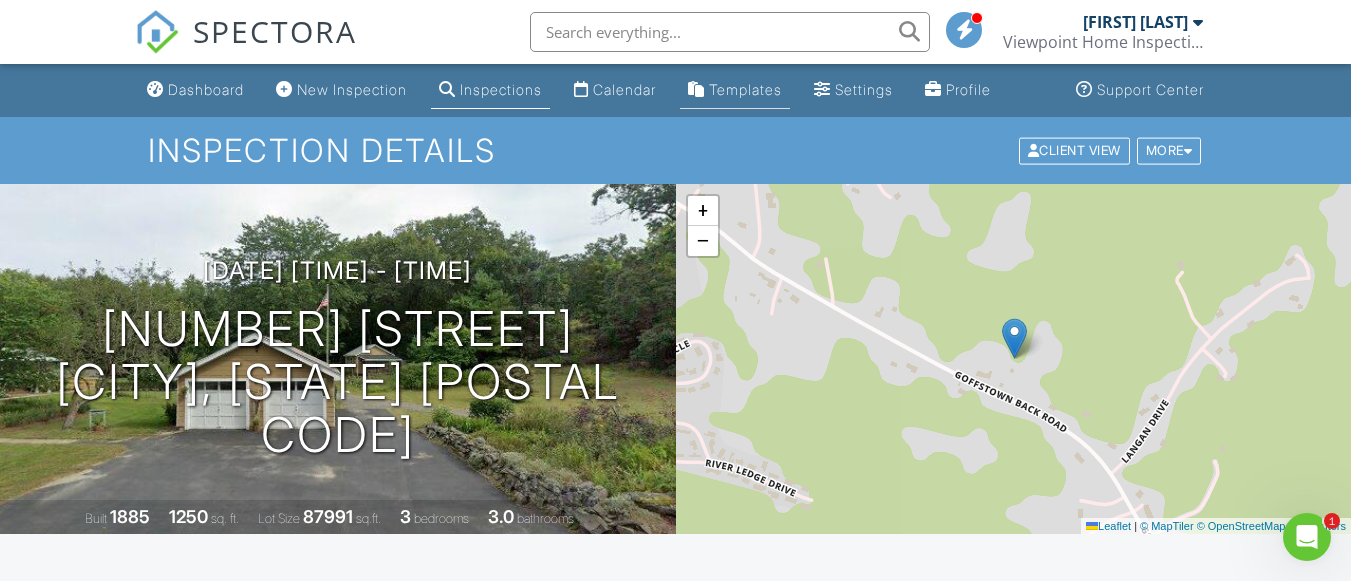 click on "Templates" at bounding box center [745, 89] 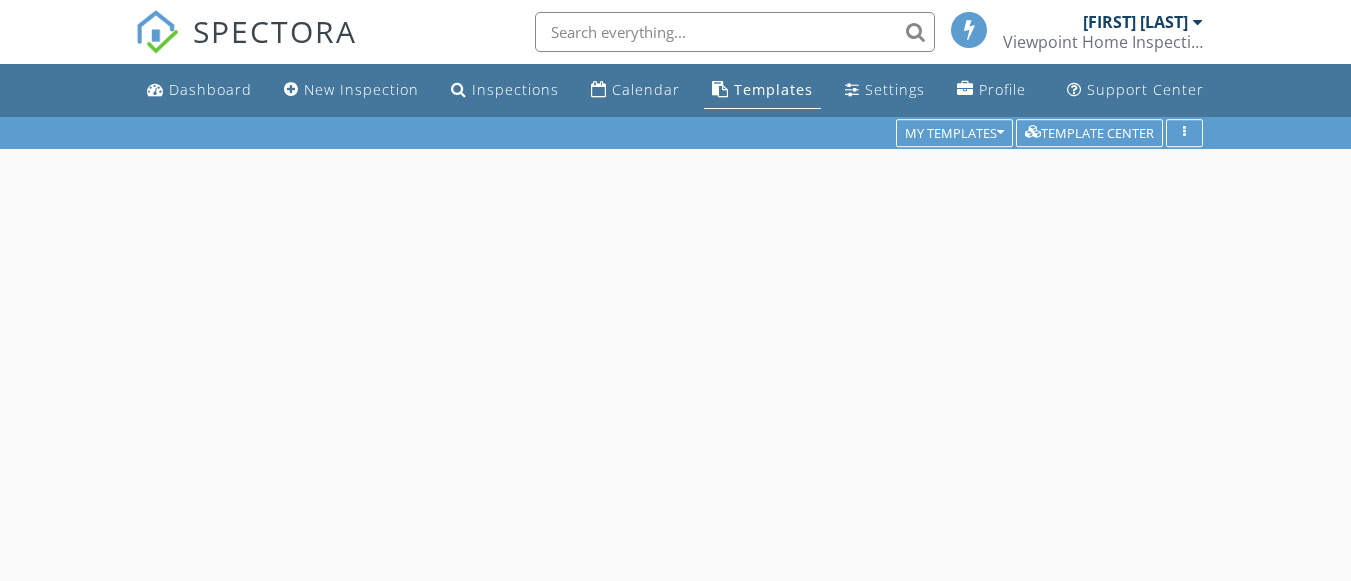 scroll, scrollTop: 0, scrollLeft: 0, axis: both 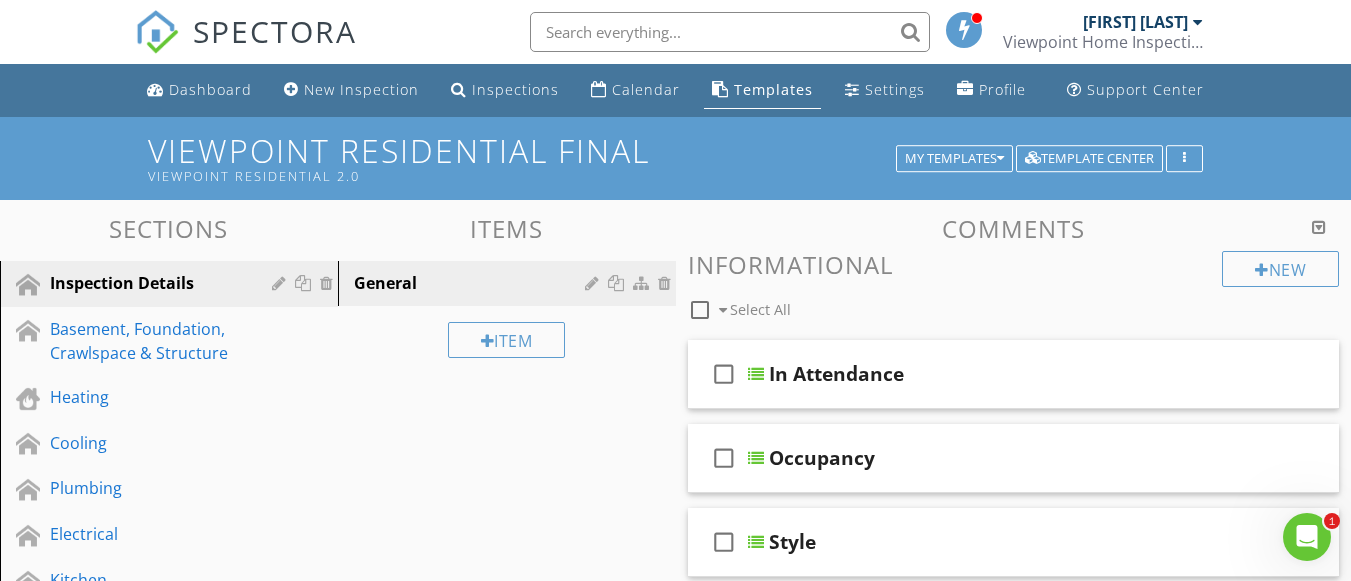 drag, startPoint x: 1348, startPoint y: 164, endPoint x: 1346, endPoint y: 194, distance: 30.066593 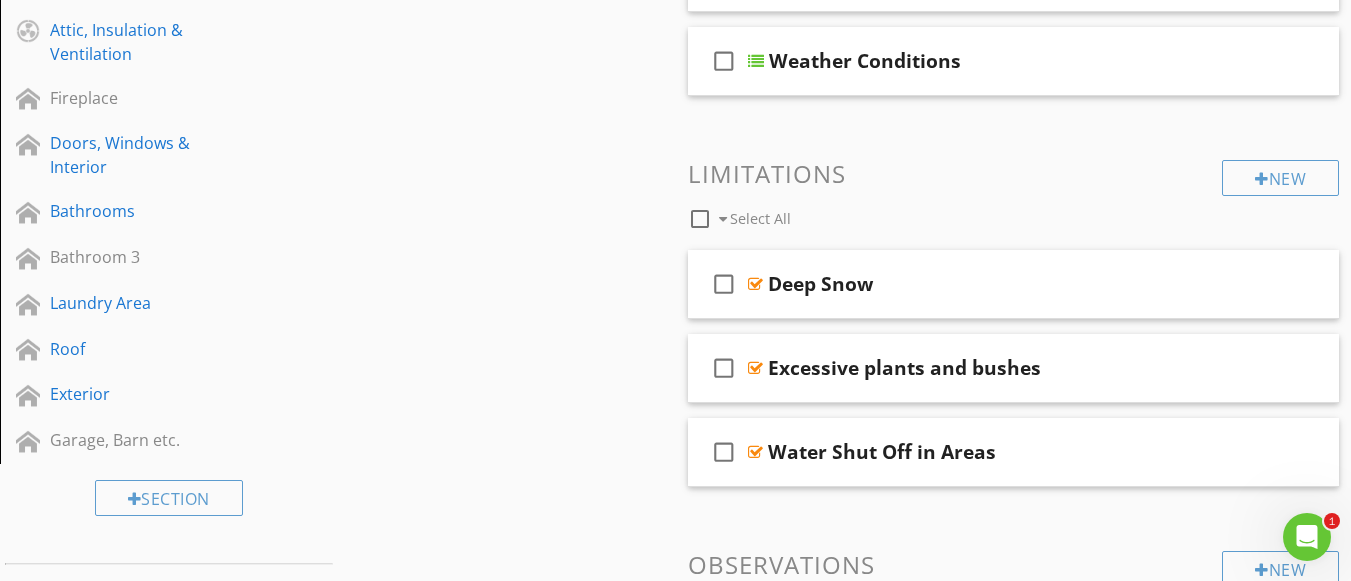 scroll, scrollTop: 745, scrollLeft: 0, axis: vertical 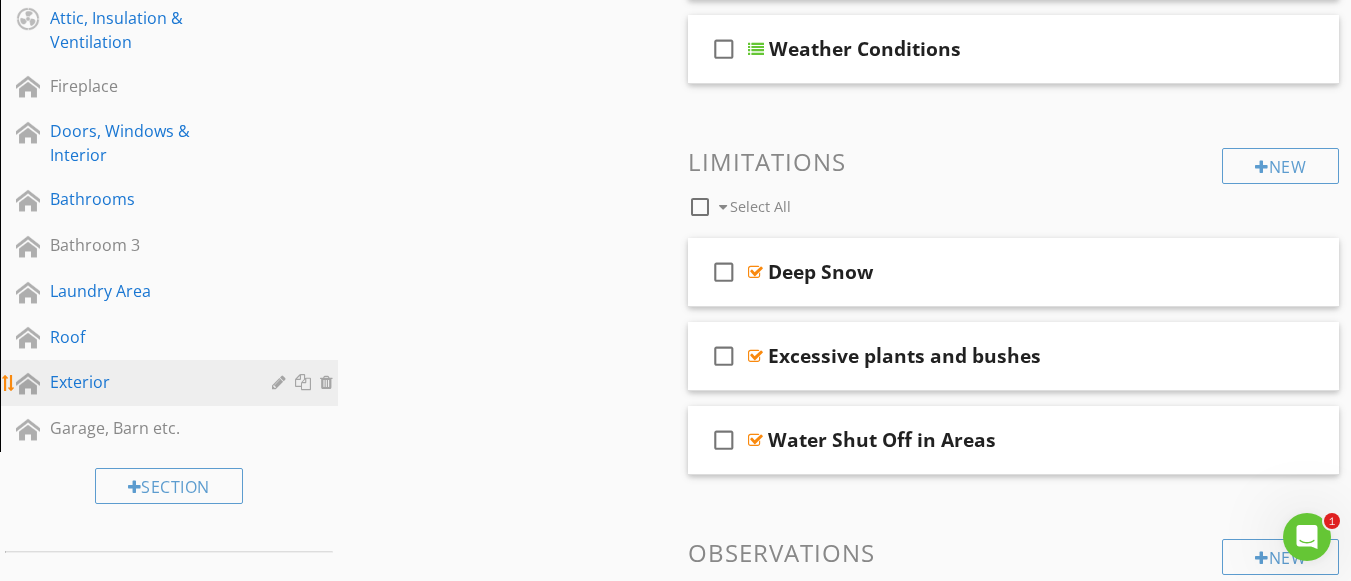 click on "Exterior" at bounding box center (146, 382) 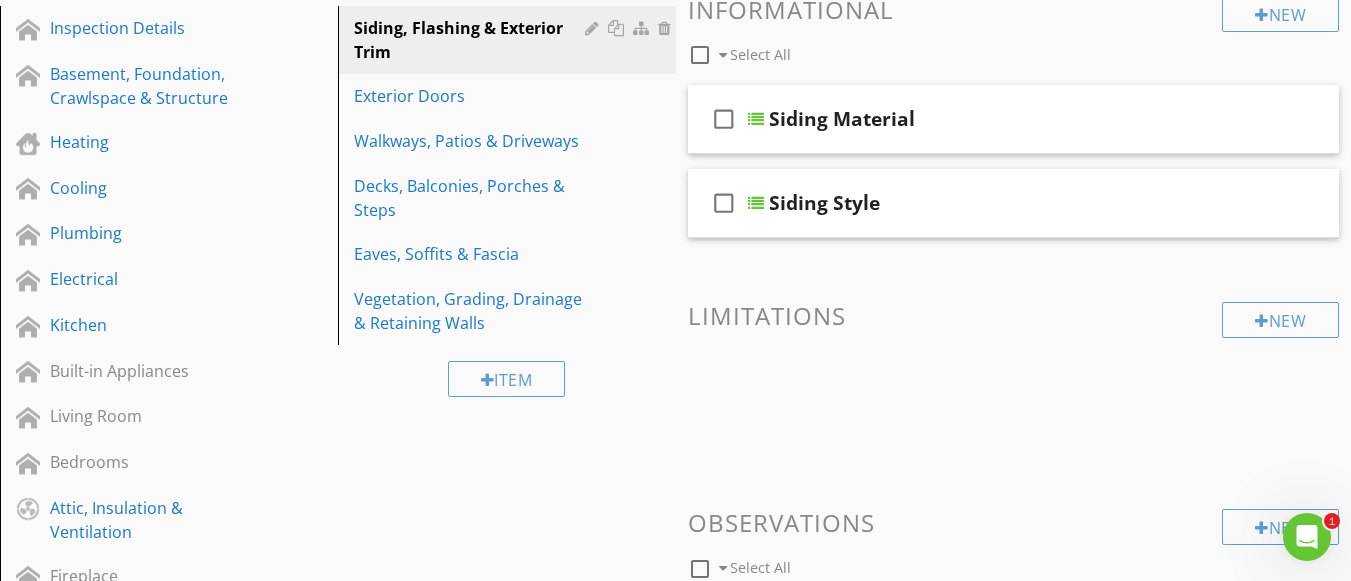scroll, scrollTop: 245, scrollLeft: 0, axis: vertical 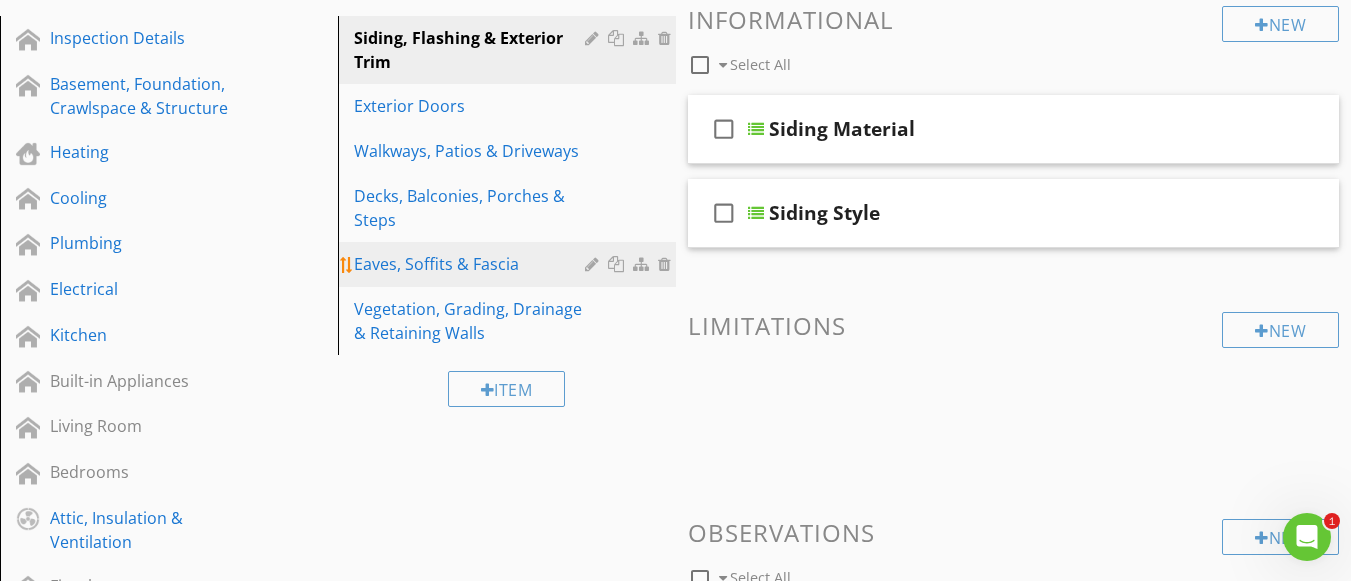 click on "Eaves, Soffits & Fascia" at bounding box center (472, 264) 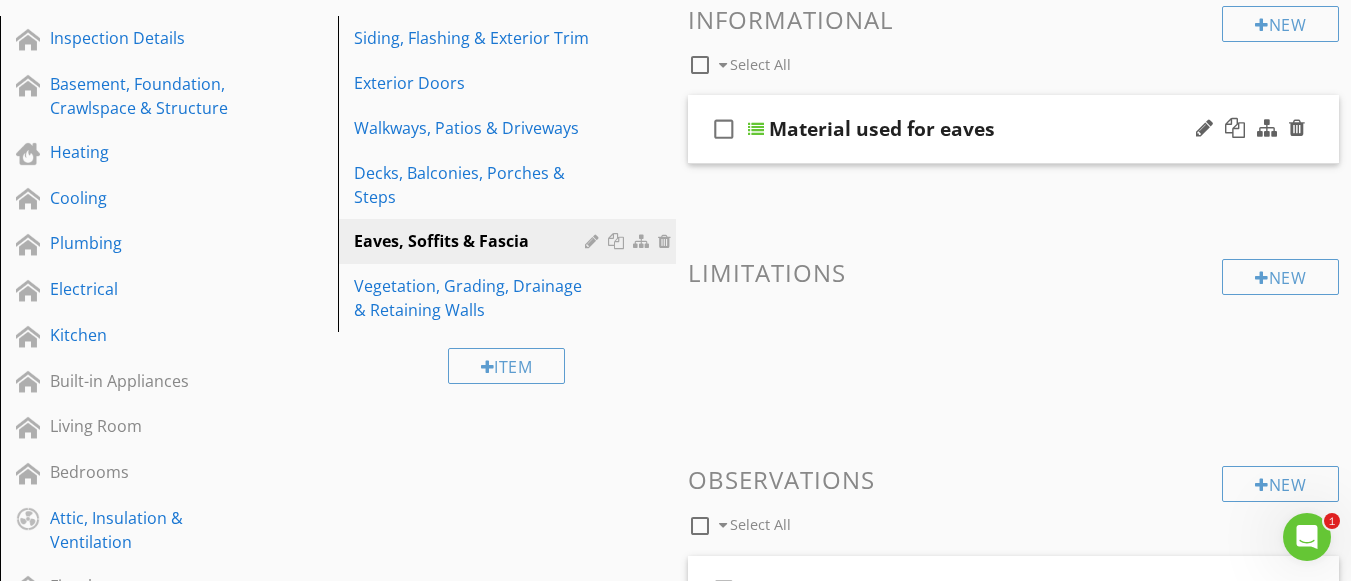 click on "check_box_outline_blank" at bounding box center [724, 129] 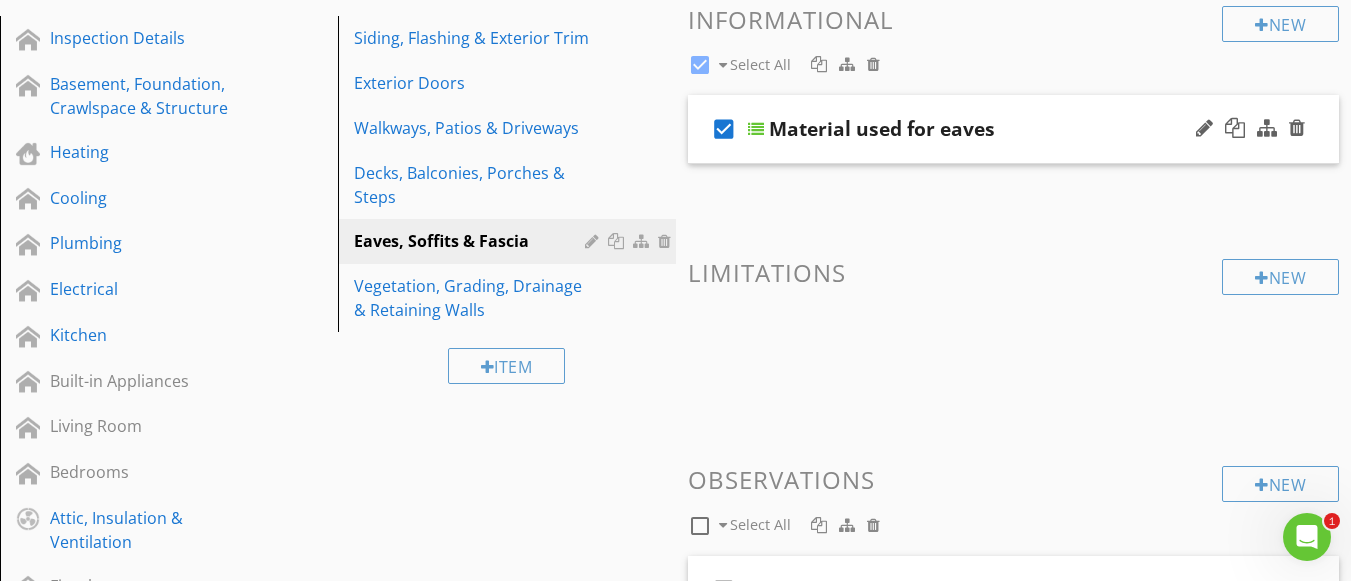 click on "check_box" at bounding box center [724, 129] 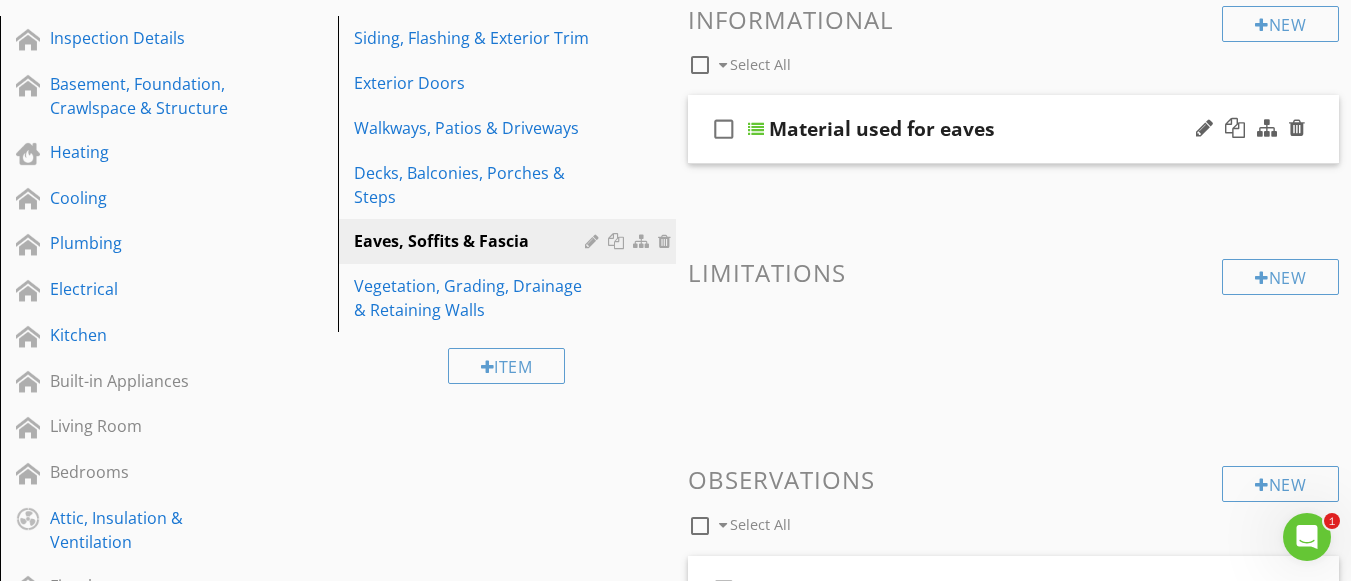 click at bounding box center [756, 129] 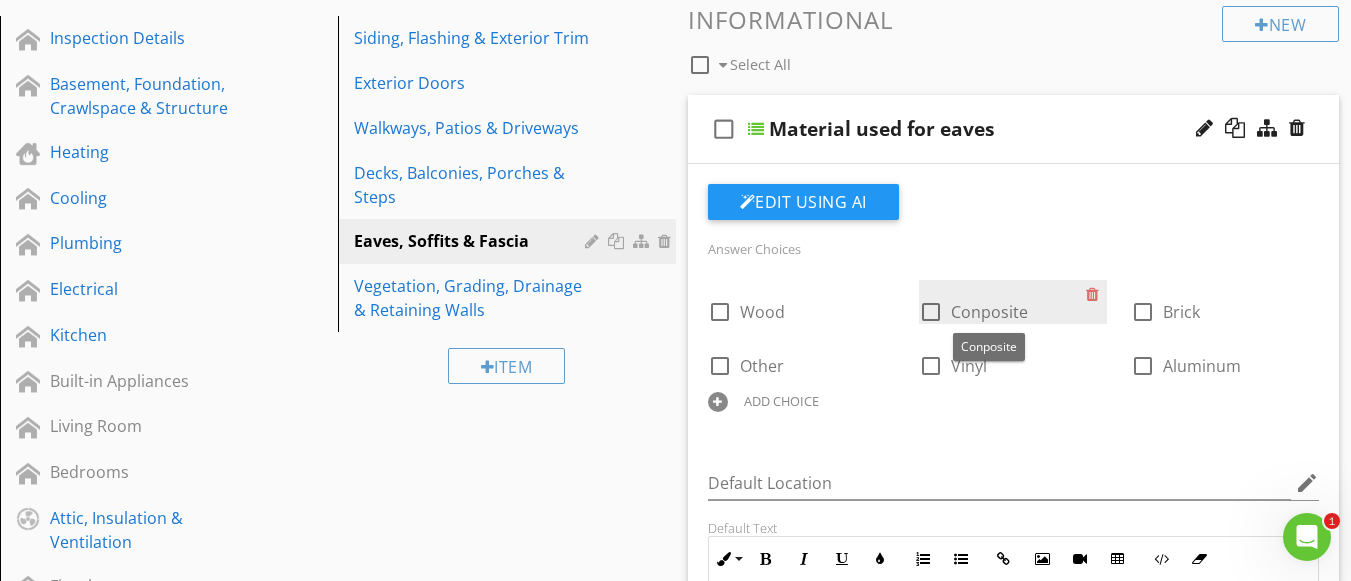click on "Conposite" at bounding box center (989, 312) 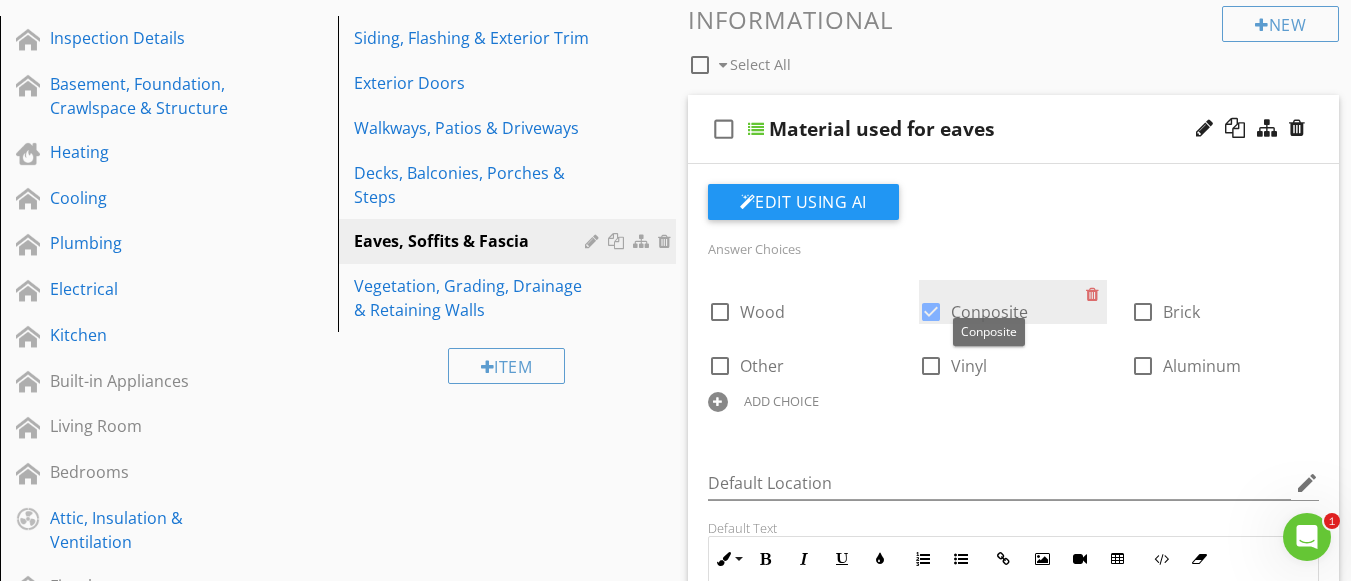click on "Conposite" at bounding box center (989, 312) 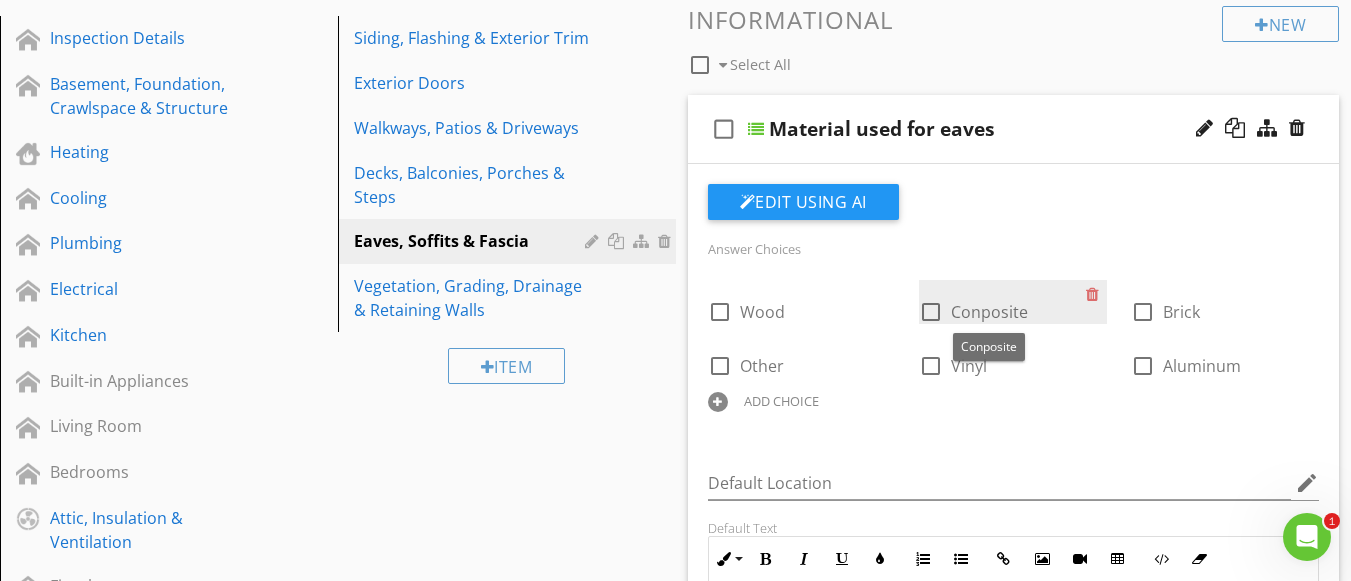 click on "Conposite" at bounding box center [989, 312] 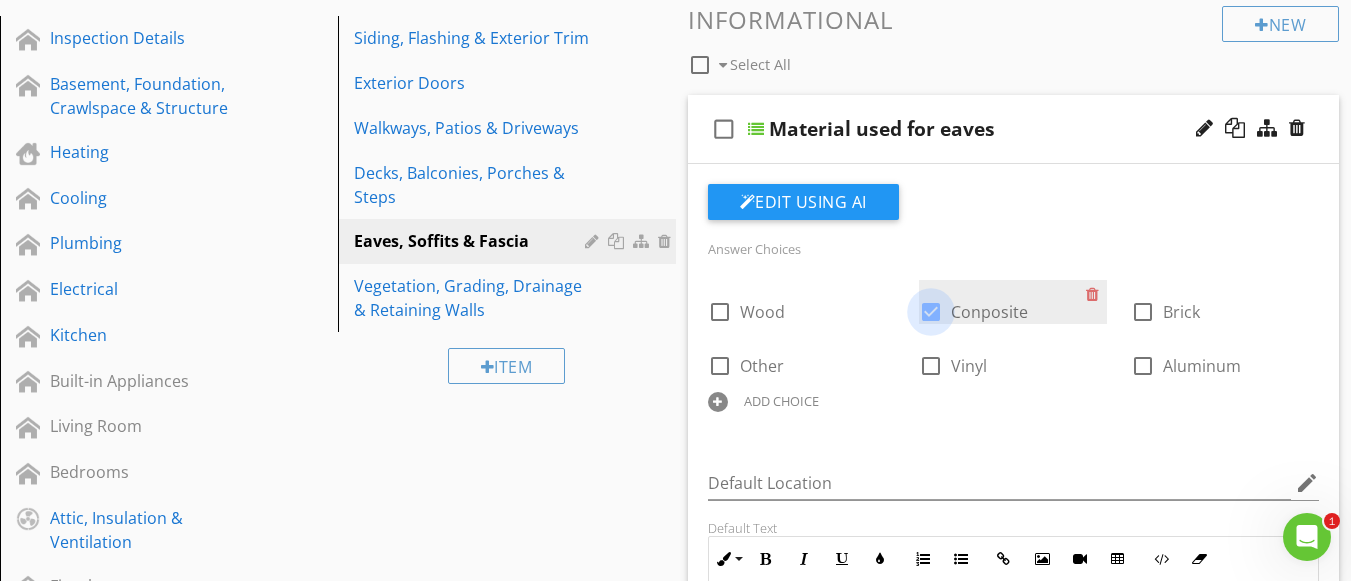 click at bounding box center [931, 312] 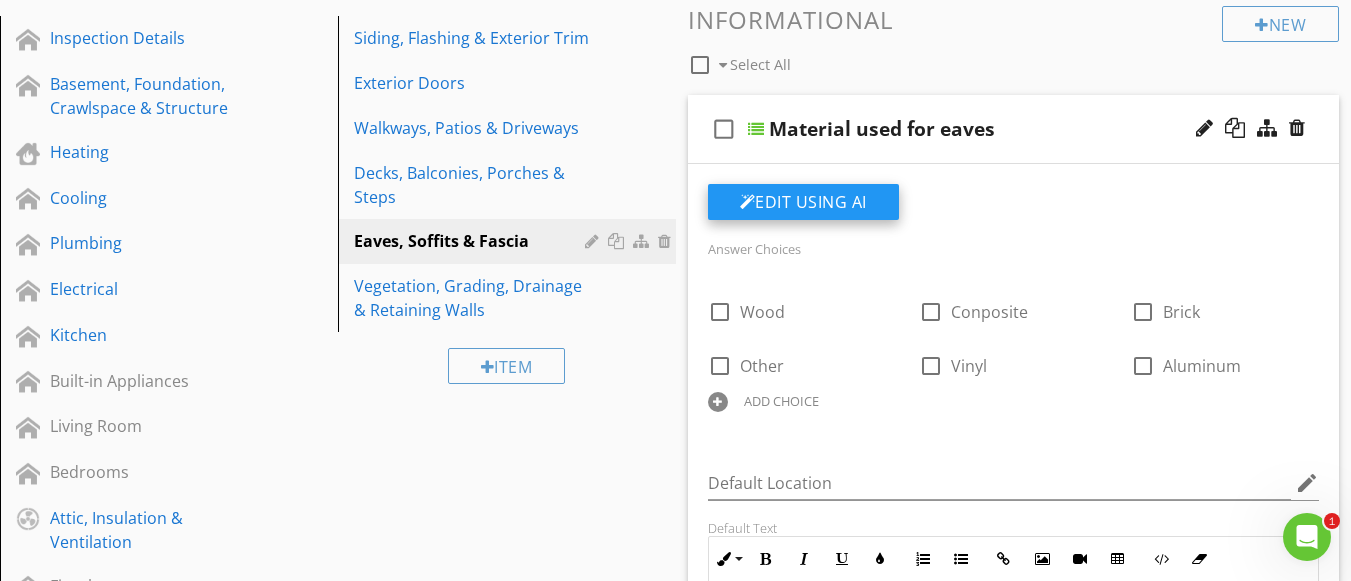 click on "Edit Using AI" at bounding box center [803, 202] 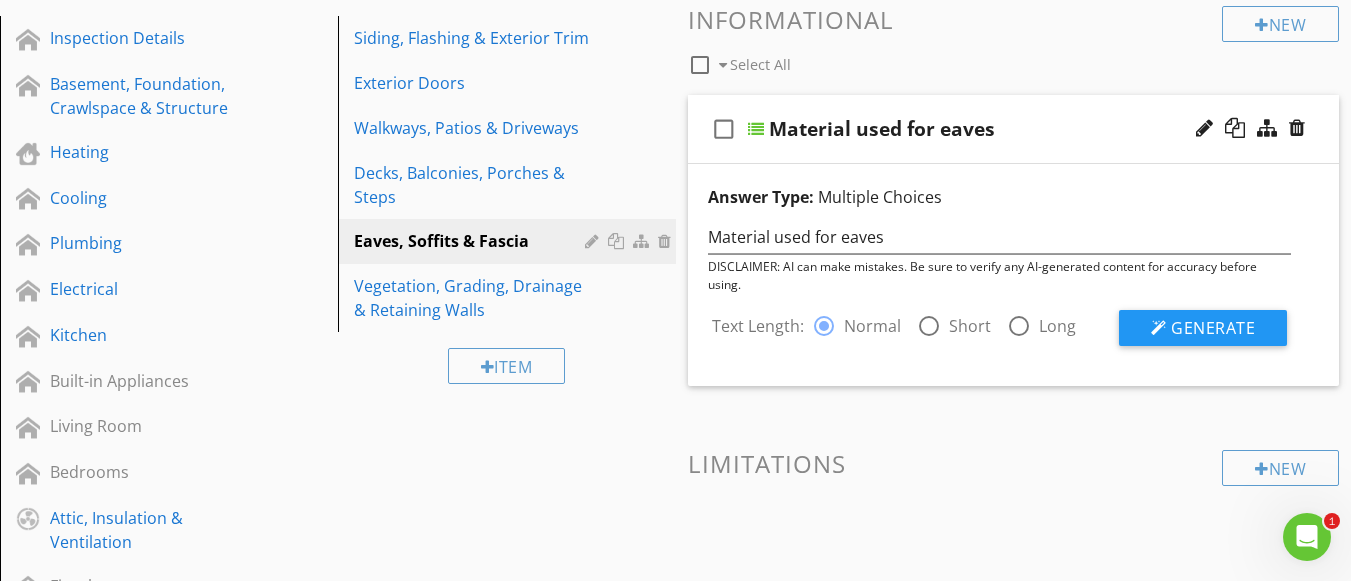 click on "Sections
Inspection Details           Basement, Foundation, Crawlspace & Structure           Heating           Cooling           Plumbing           Electrical           Kitchen           Built-in Appliances           Living Room           Bedrooms           Attic, Insulation & Ventilation           Fireplace           Doors, Windows & Interior           Bathrooms           Bathroom 3           Laundry Area           Roof           Exterior           Garage, Barn etc.
Section
Attachments
Attachment
Items
Siding, Flashing & Exterior Trim           Exterior Doors           Walkways, Patios & Driveways           Decks, Balconies, Porches & Steps           Eaves, Soffits & Fascia           Vegetation, Grading, Drainage & Retaining Walls
Item
Comments
New
Informational   check_box_outline_blank" at bounding box center (675, 921) 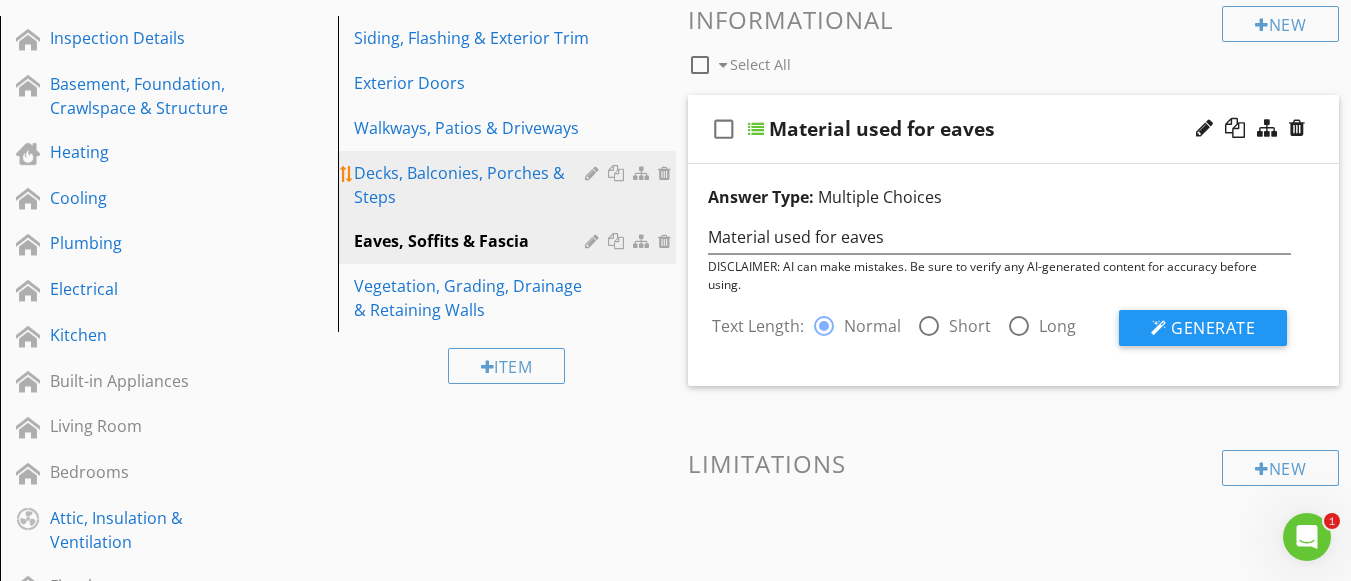 click on "Decks, Balconies, Porches & Steps" at bounding box center [472, 185] 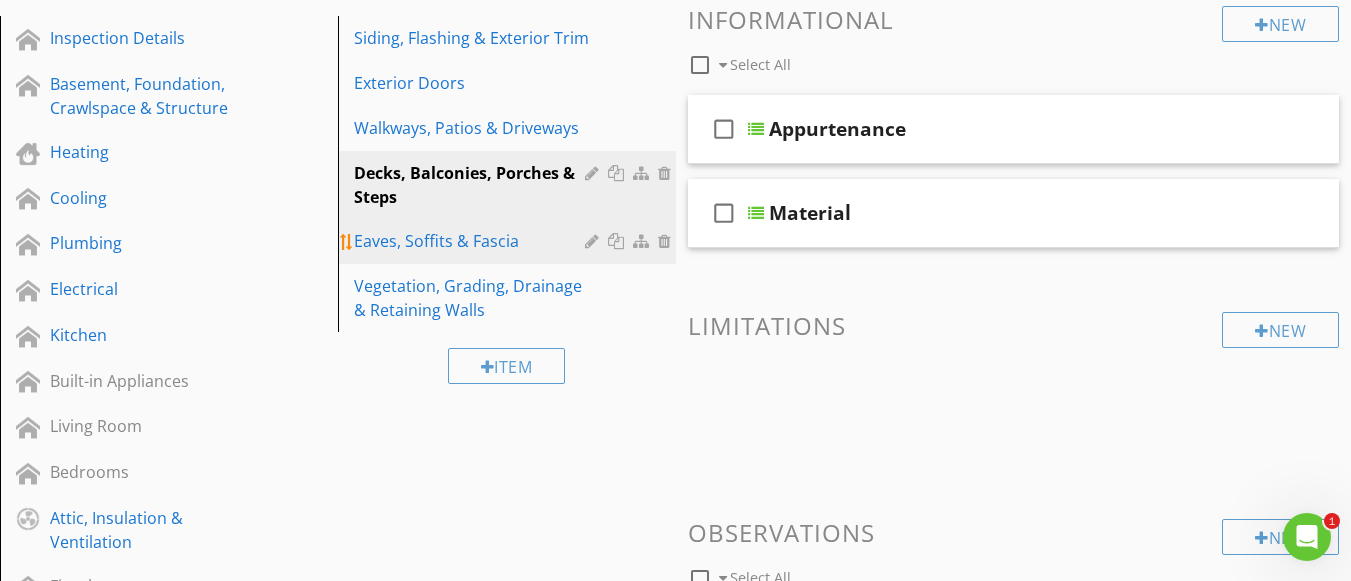 click on "Eaves, Soffits & Fascia" at bounding box center (472, 241) 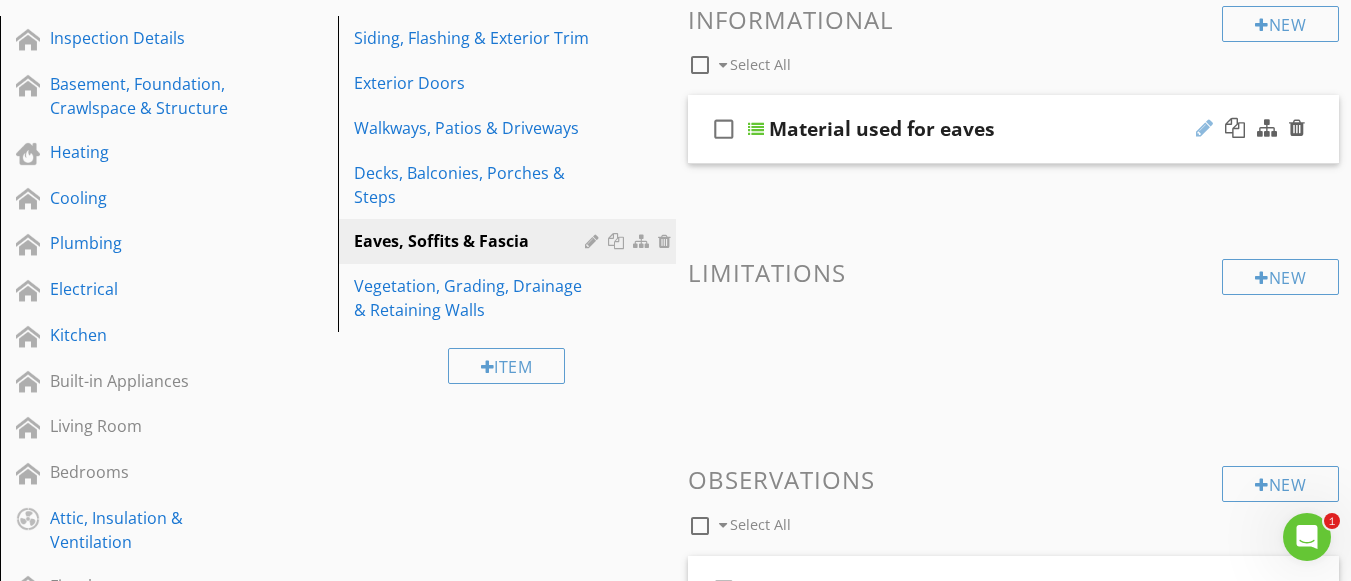 click at bounding box center (1204, 128) 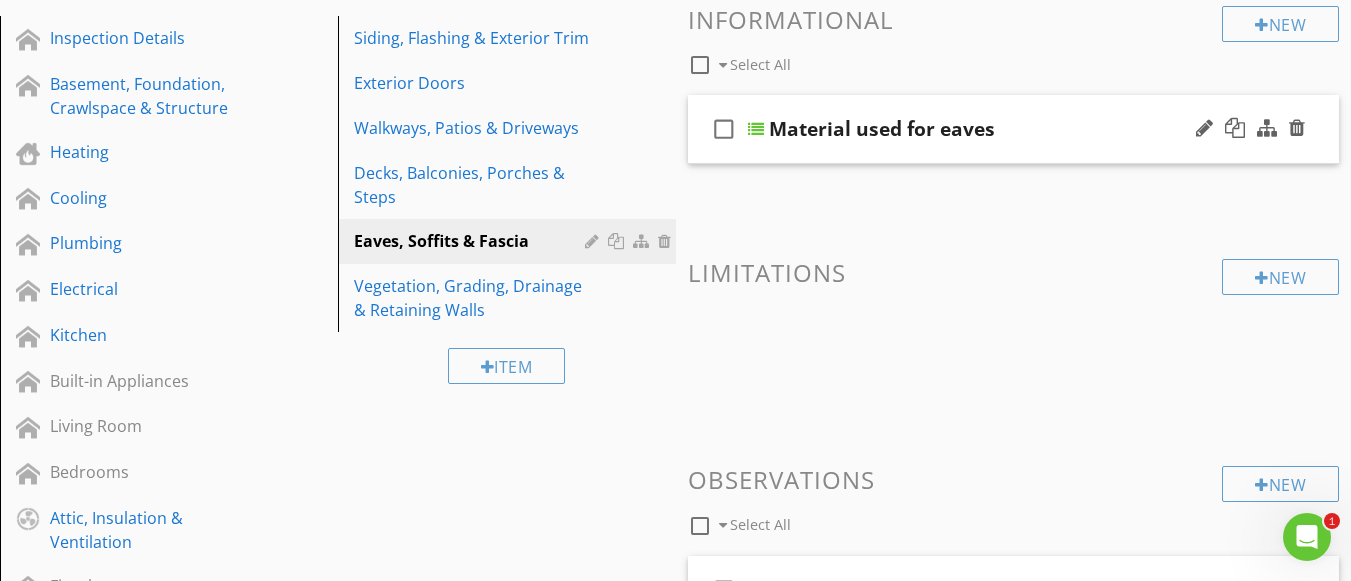 click at bounding box center [756, 129] 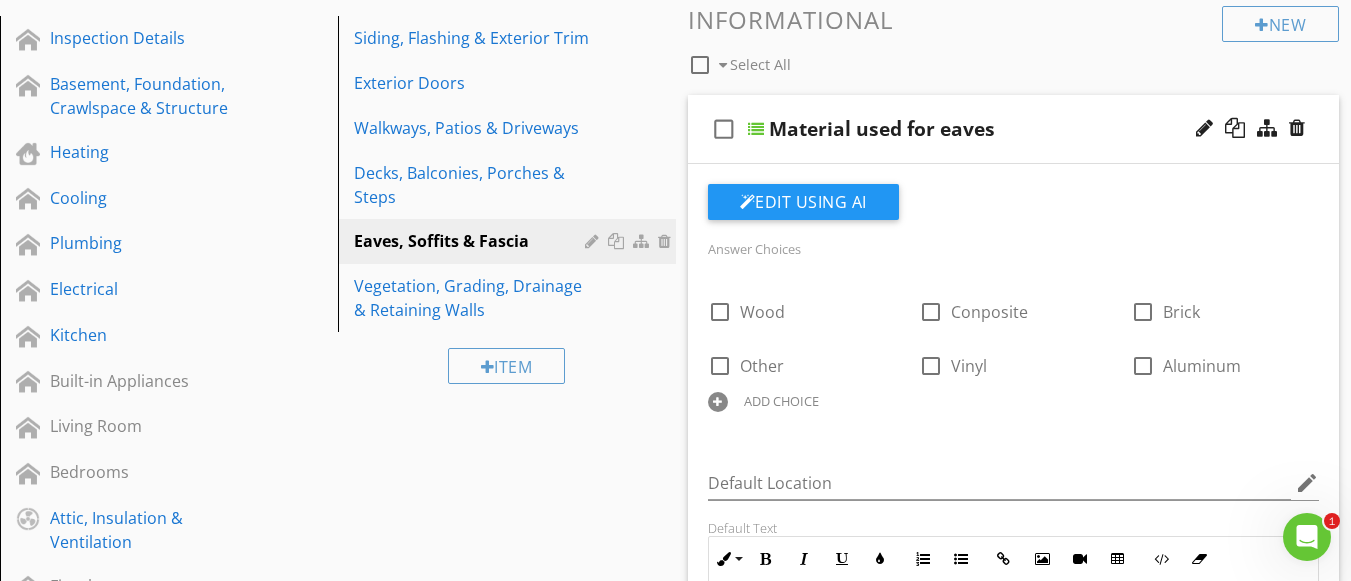 click at bounding box center (718, 402) 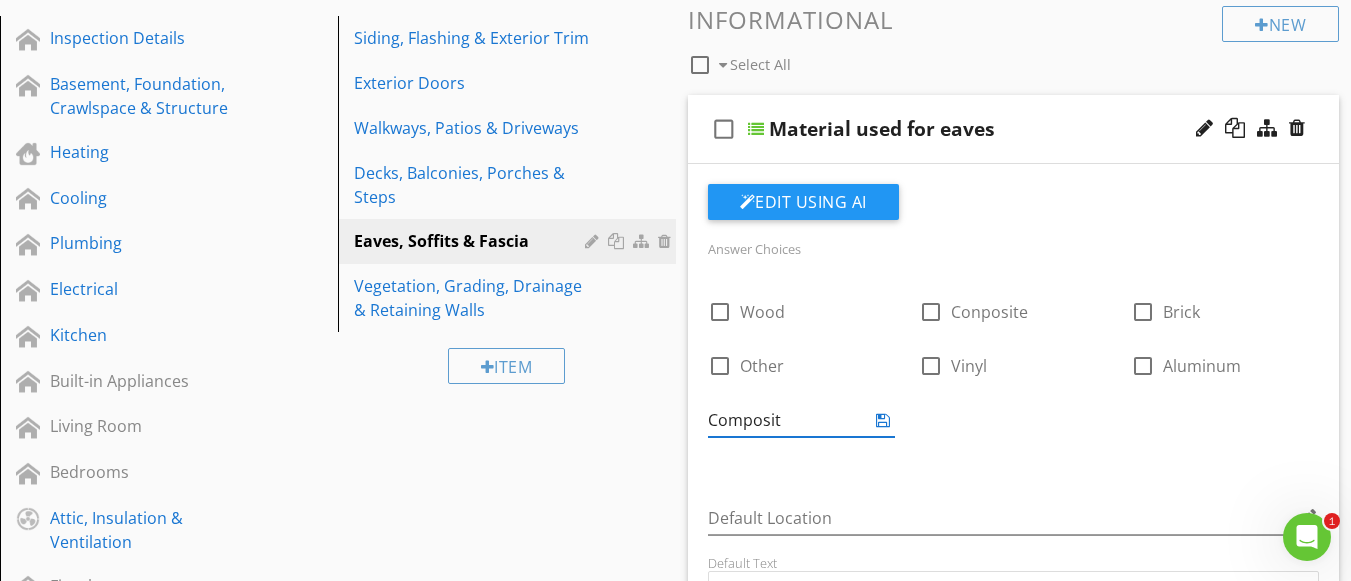 type on "Composite" 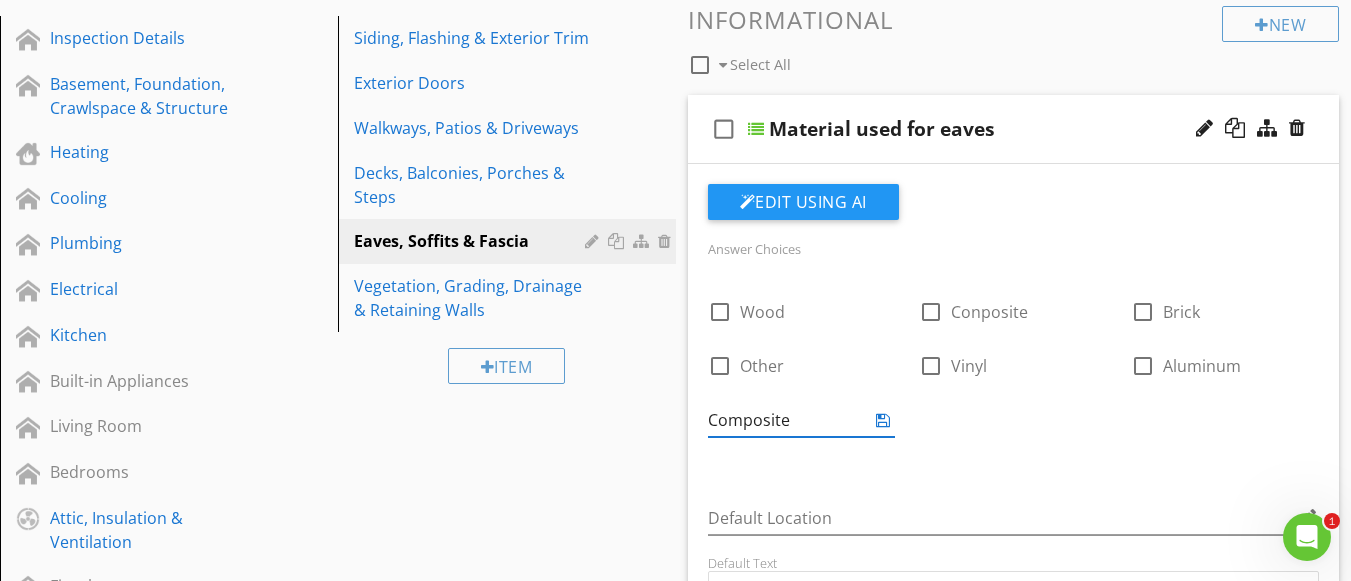 click at bounding box center (883, 420) 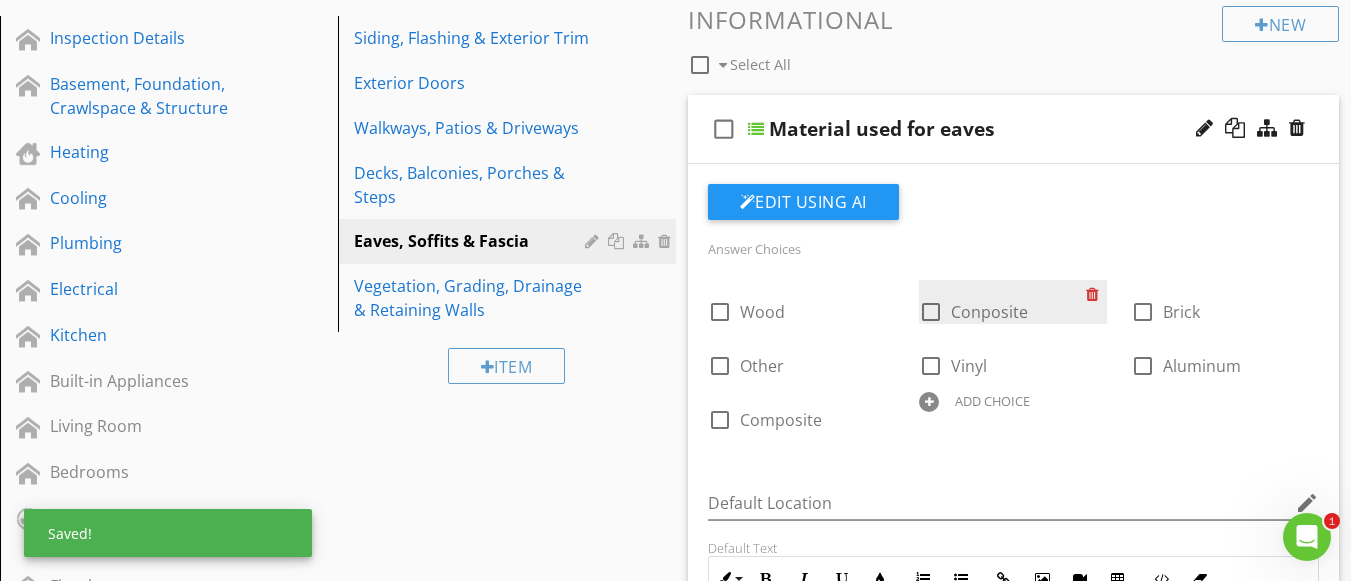 click at bounding box center [1096, 294] 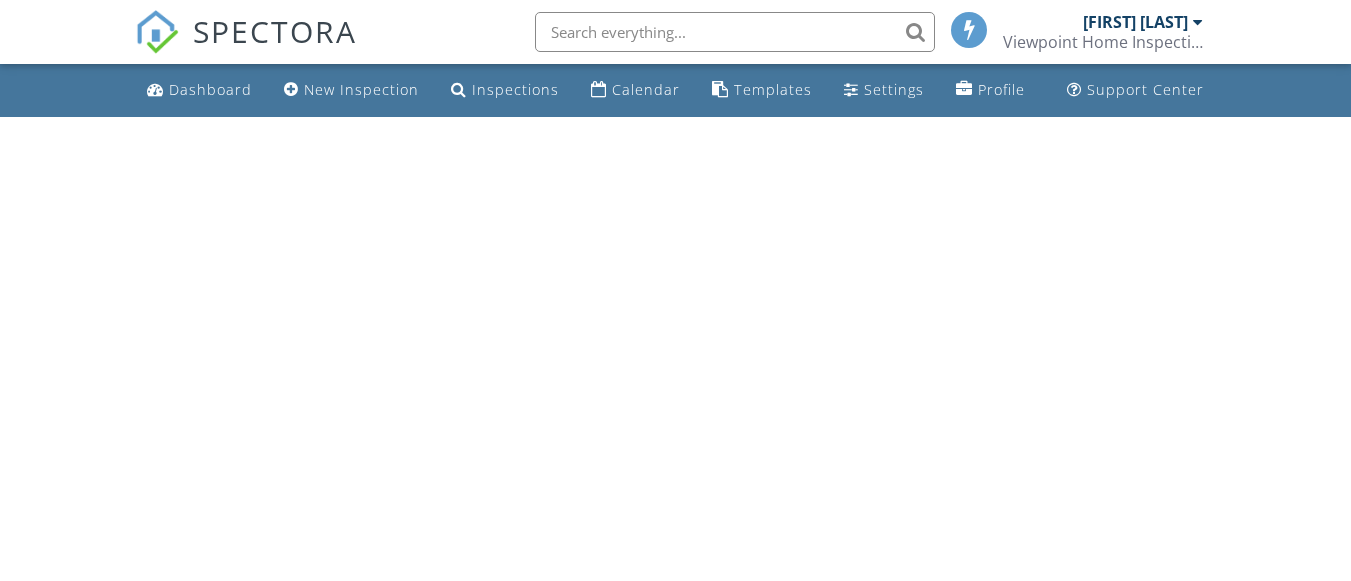 scroll, scrollTop: 0, scrollLeft: 0, axis: both 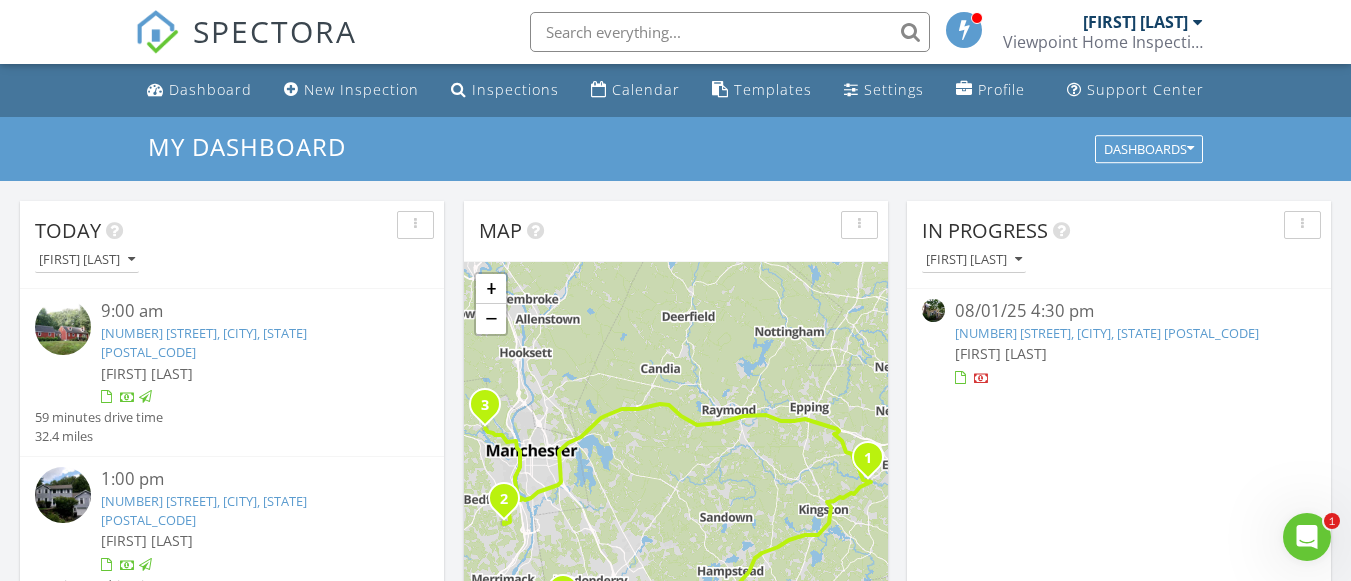 click on "[NUMBER] [STREET], [CITY], [STATE] [POSTAL_CODE]" at bounding box center [204, 342] 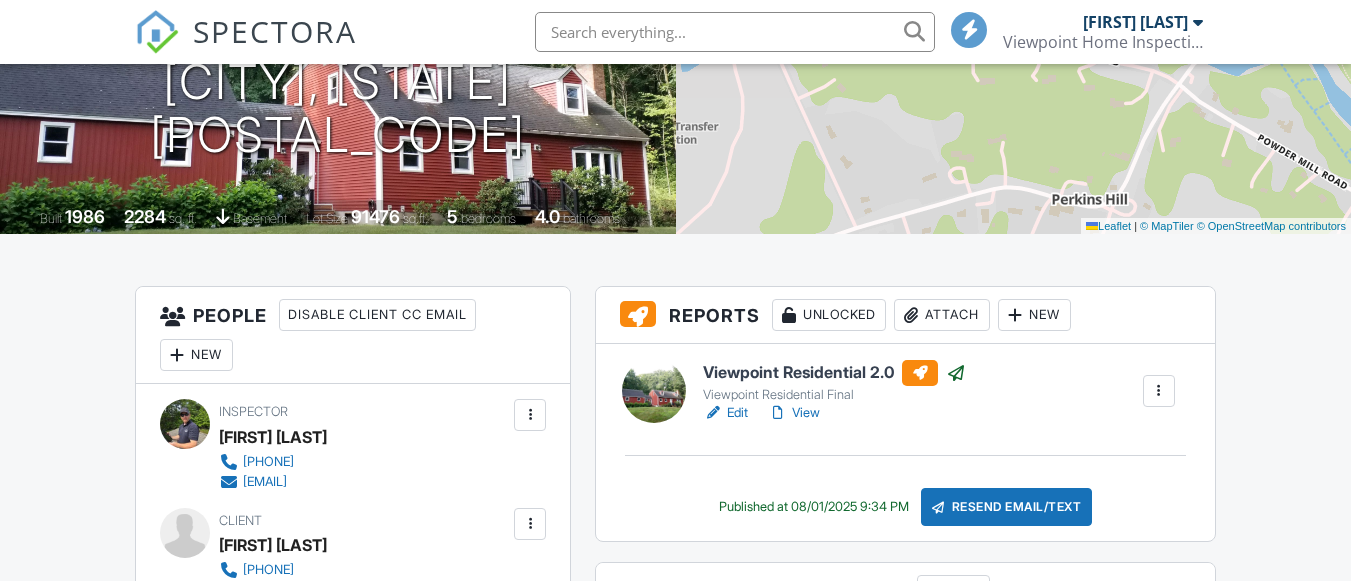 scroll, scrollTop: 300, scrollLeft: 0, axis: vertical 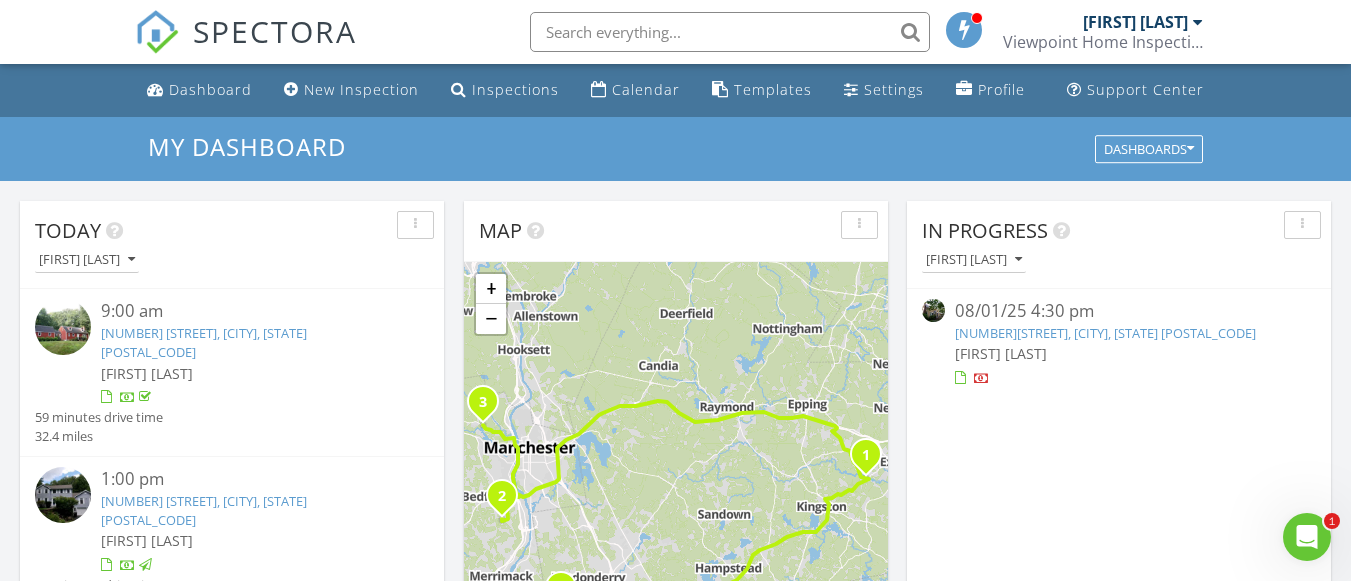 click on "7 Juniper Ridge Rd, Exeter, NH 03833" at bounding box center (204, 342) 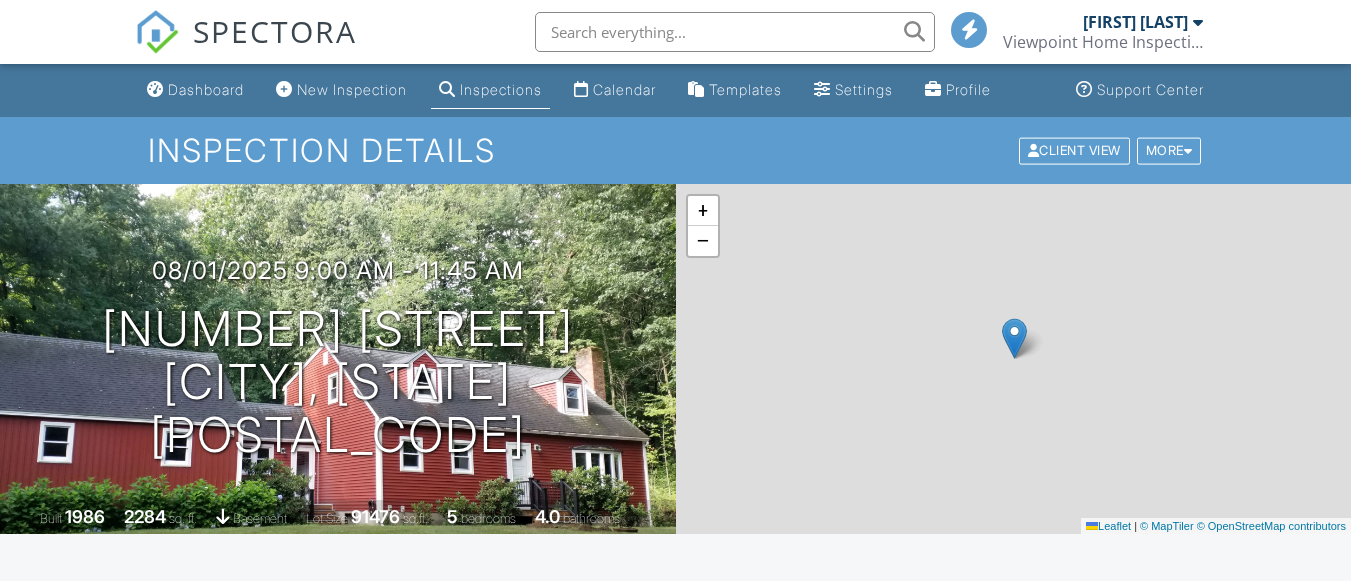 scroll, scrollTop: 0, scrollLeft: 0, axis: both 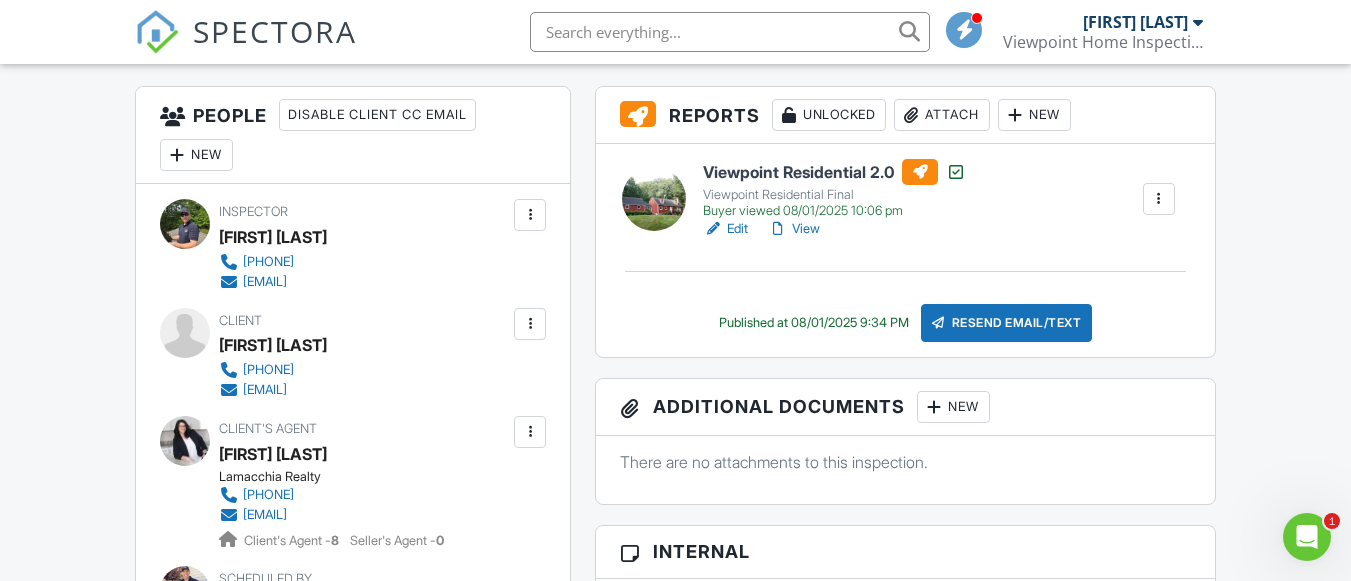 click on "View" at bounding box center (794, 229) 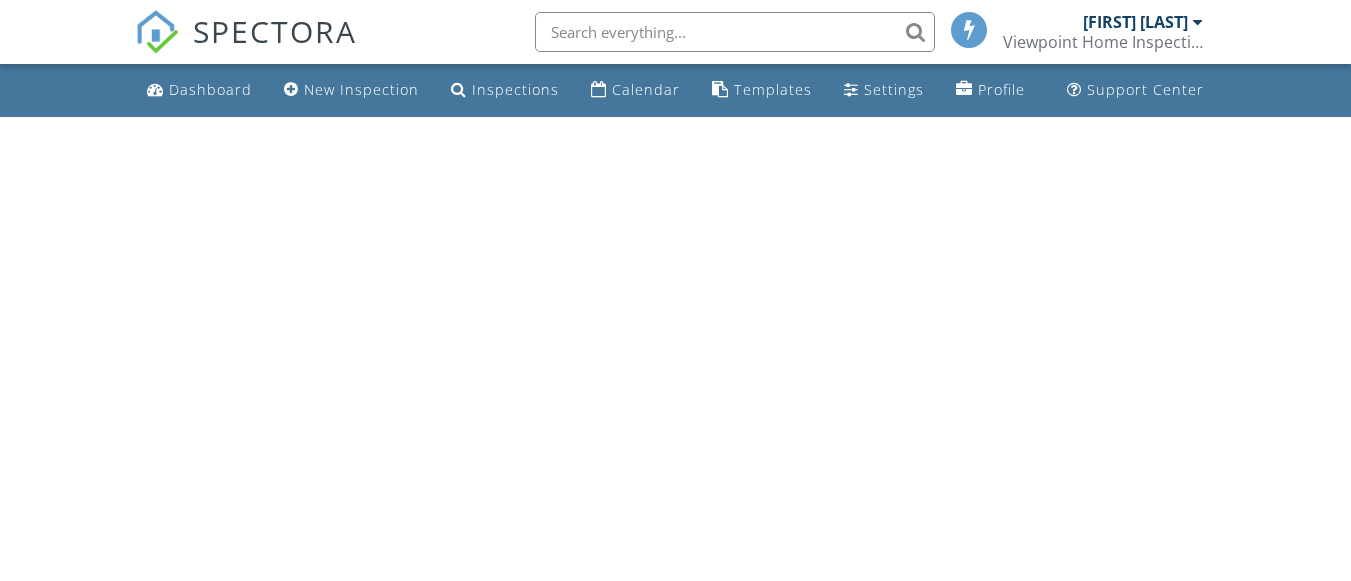 scroll, scrollTop: 0, scrollLeft: 0, axis: both 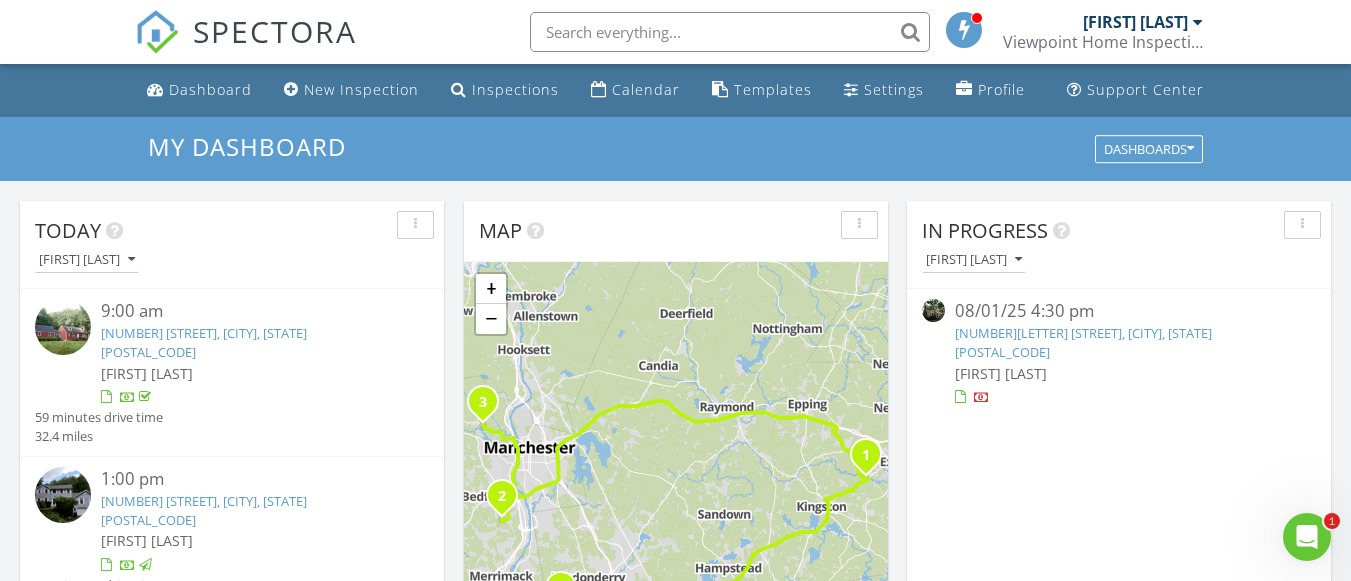 click on "225B Goffstown Back Rd, Goffstown, NH 03045" at bounding box center (1083, 342) 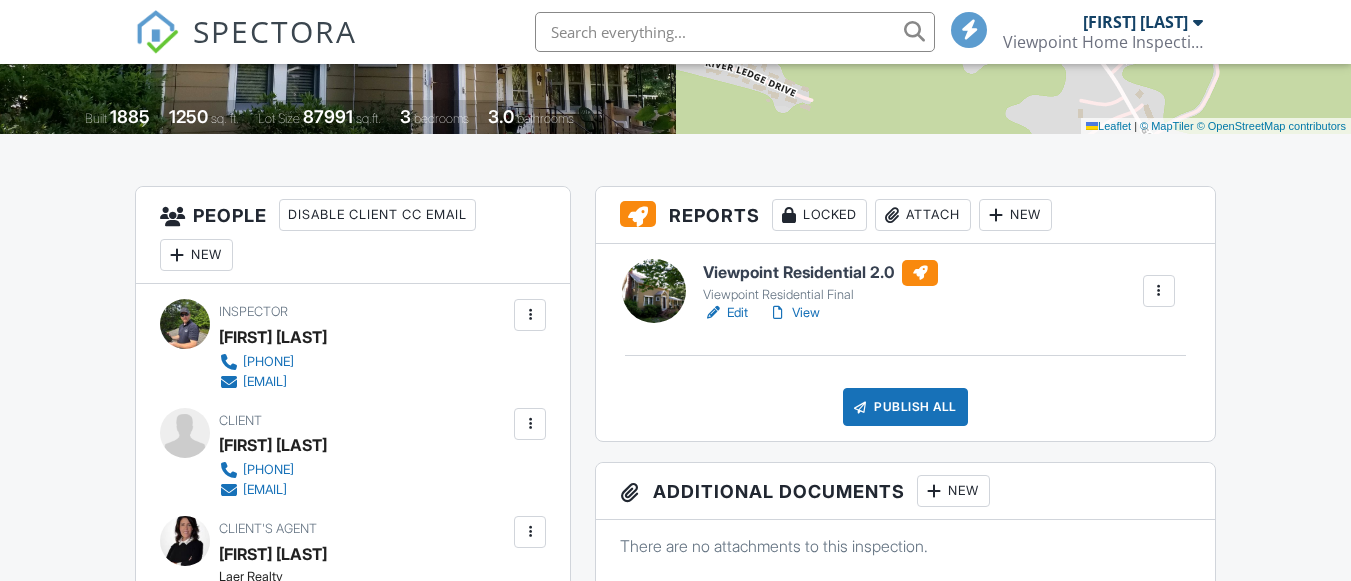 scroll, scrollTop: 700, scrollLeft: 0, axis: vertical 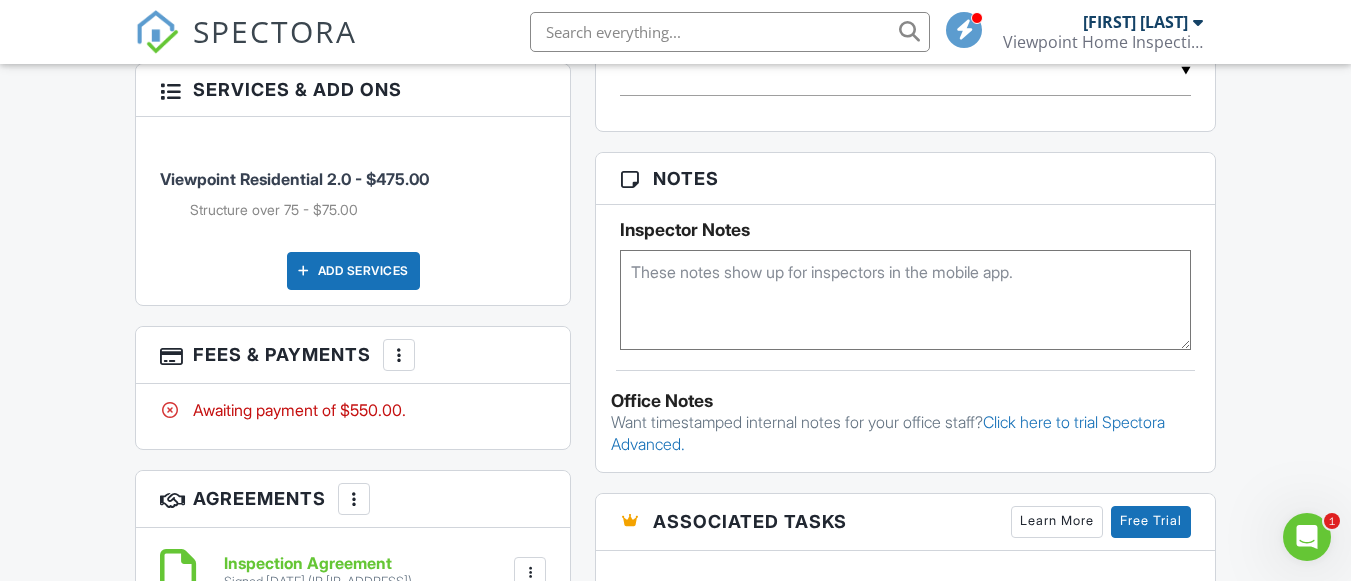 click at bounding box center (399, 355) 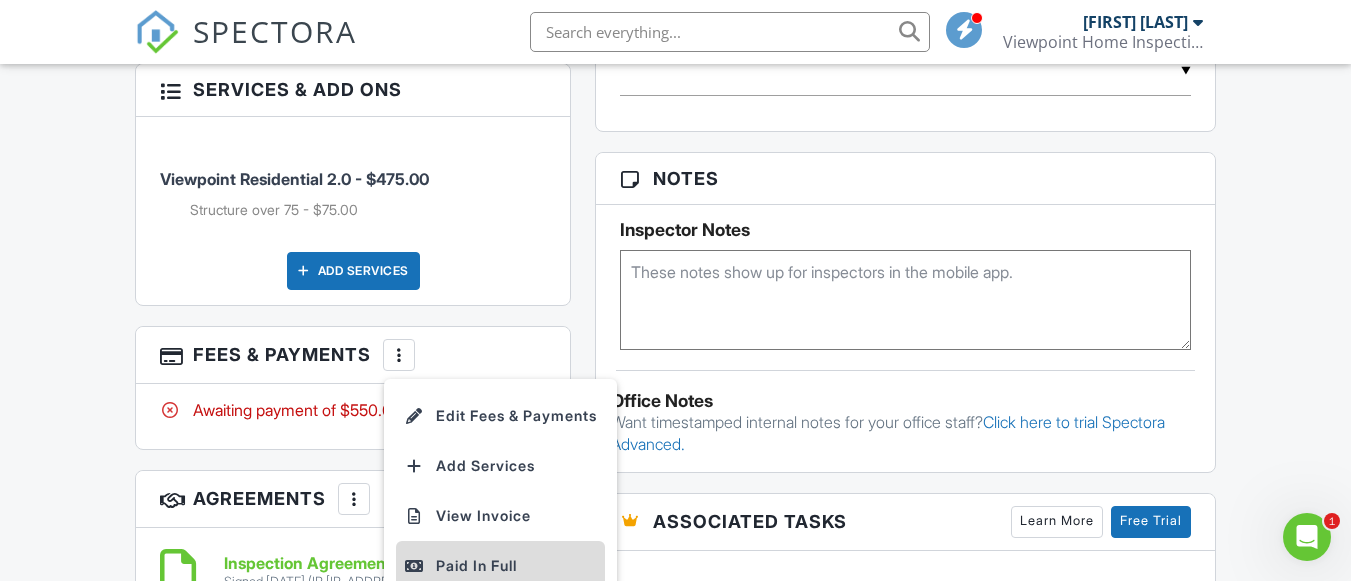 click on "Paid In Full" at bounding box center [500, 566] 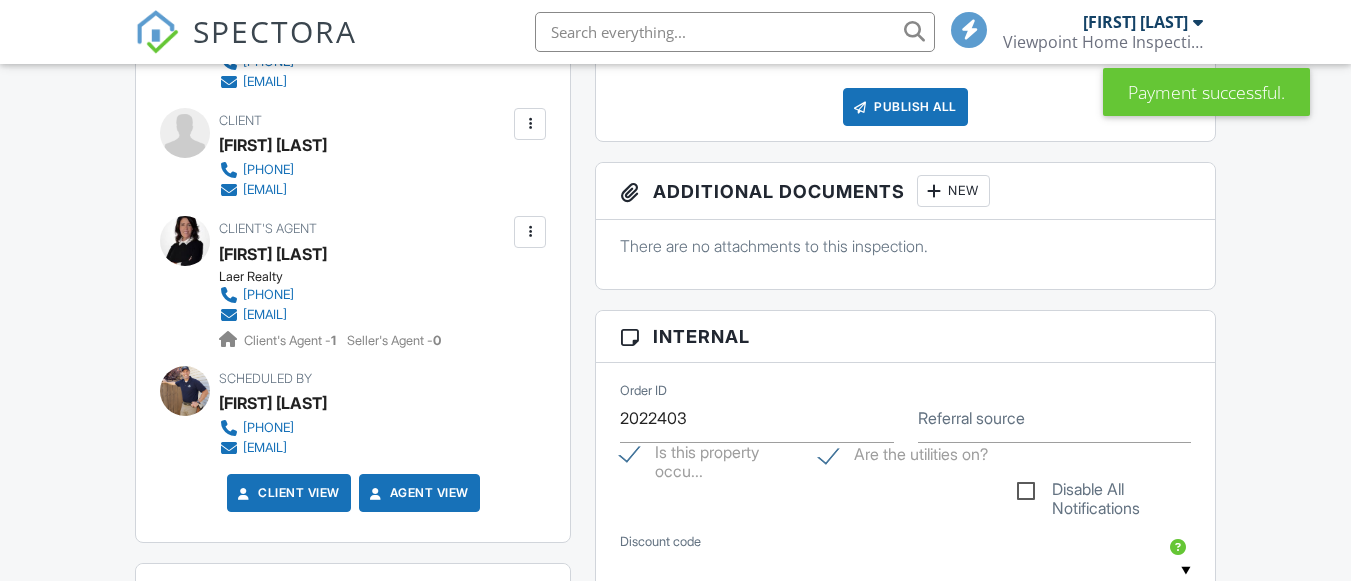 scroll, scrollTop: 1000, scrollLeft: 0, axis: vertical 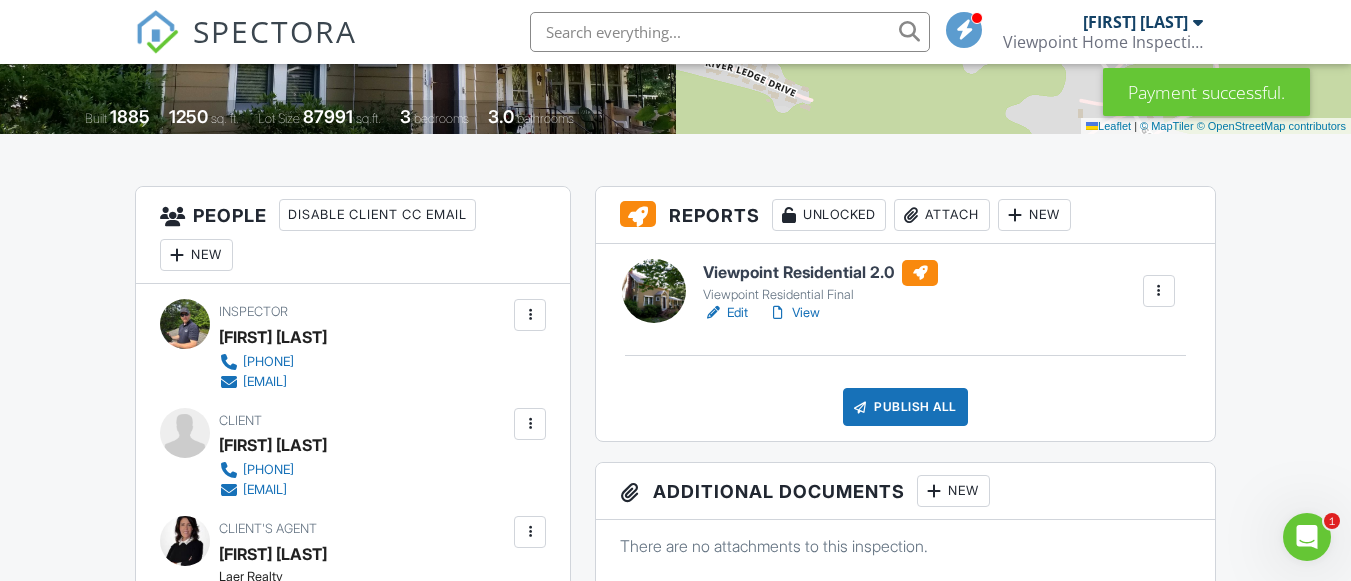 click on "View" at bounding box center (794, 313) 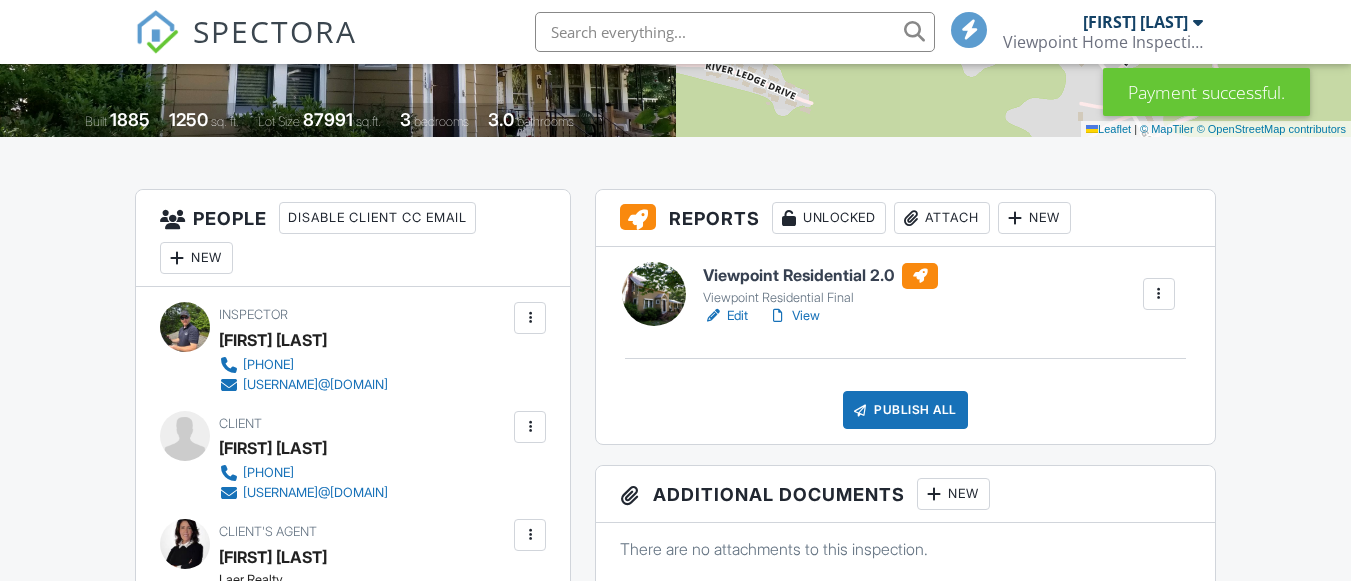 scroll, scrollTop: 397, scrollLeft: 0, axis: vertical 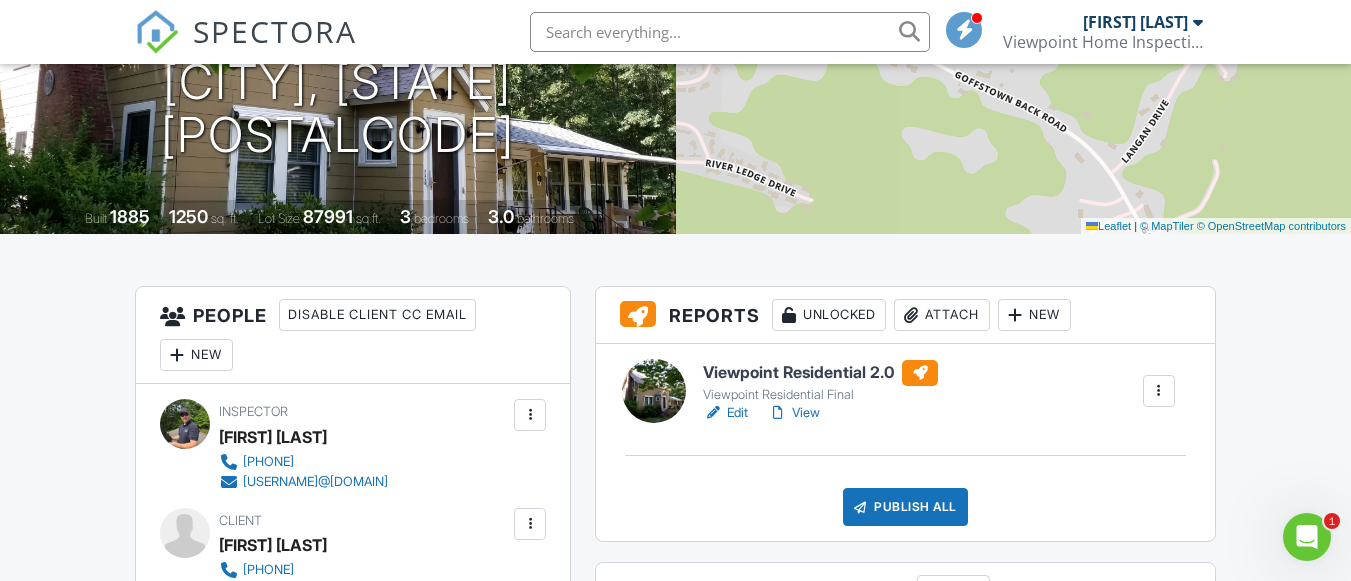 click on "View" at bounding box center [794, 413] 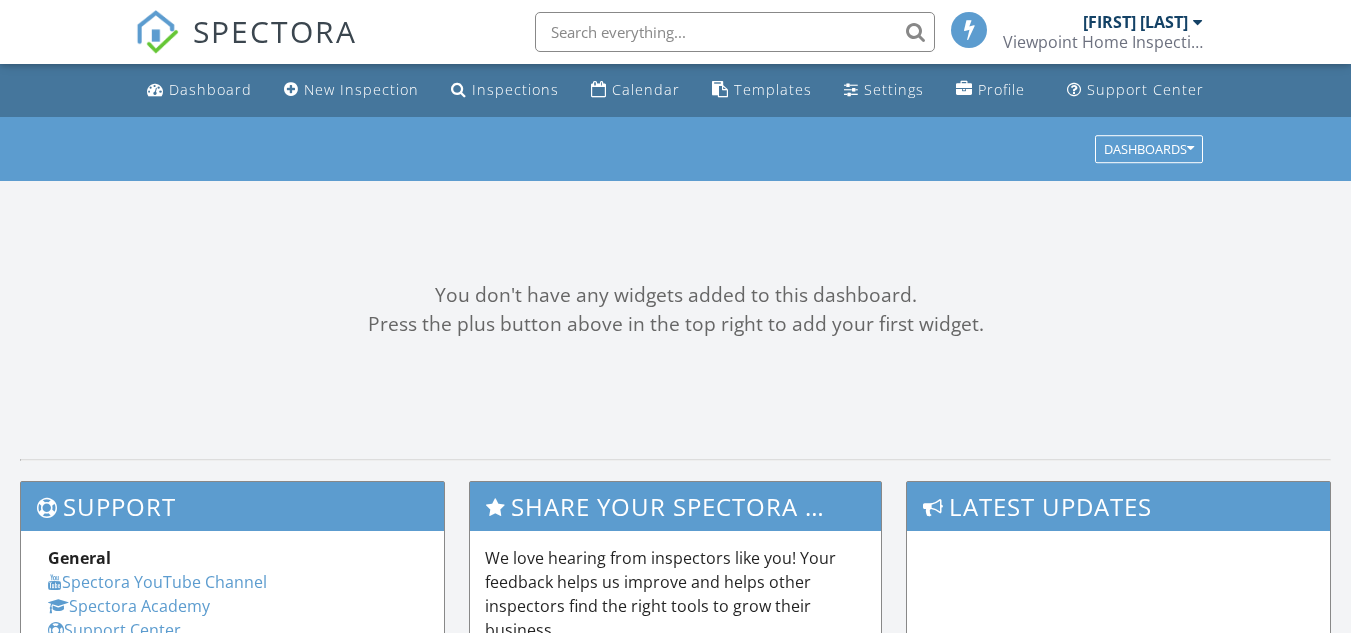scroll, scrollTop: 0, scrollLeft: 0, axis: both 